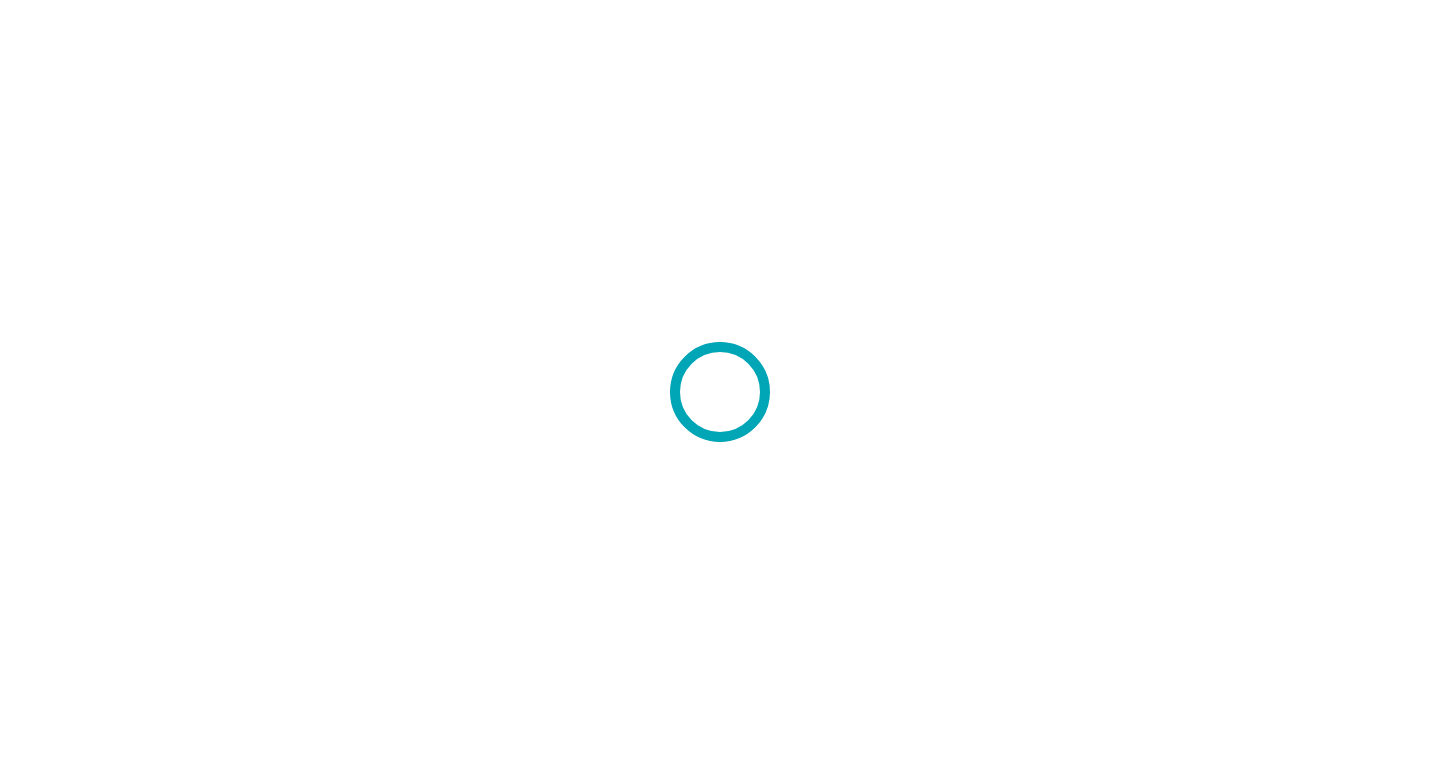 scroll, scrollTop: 0, scrollLeft: 0, axis: both 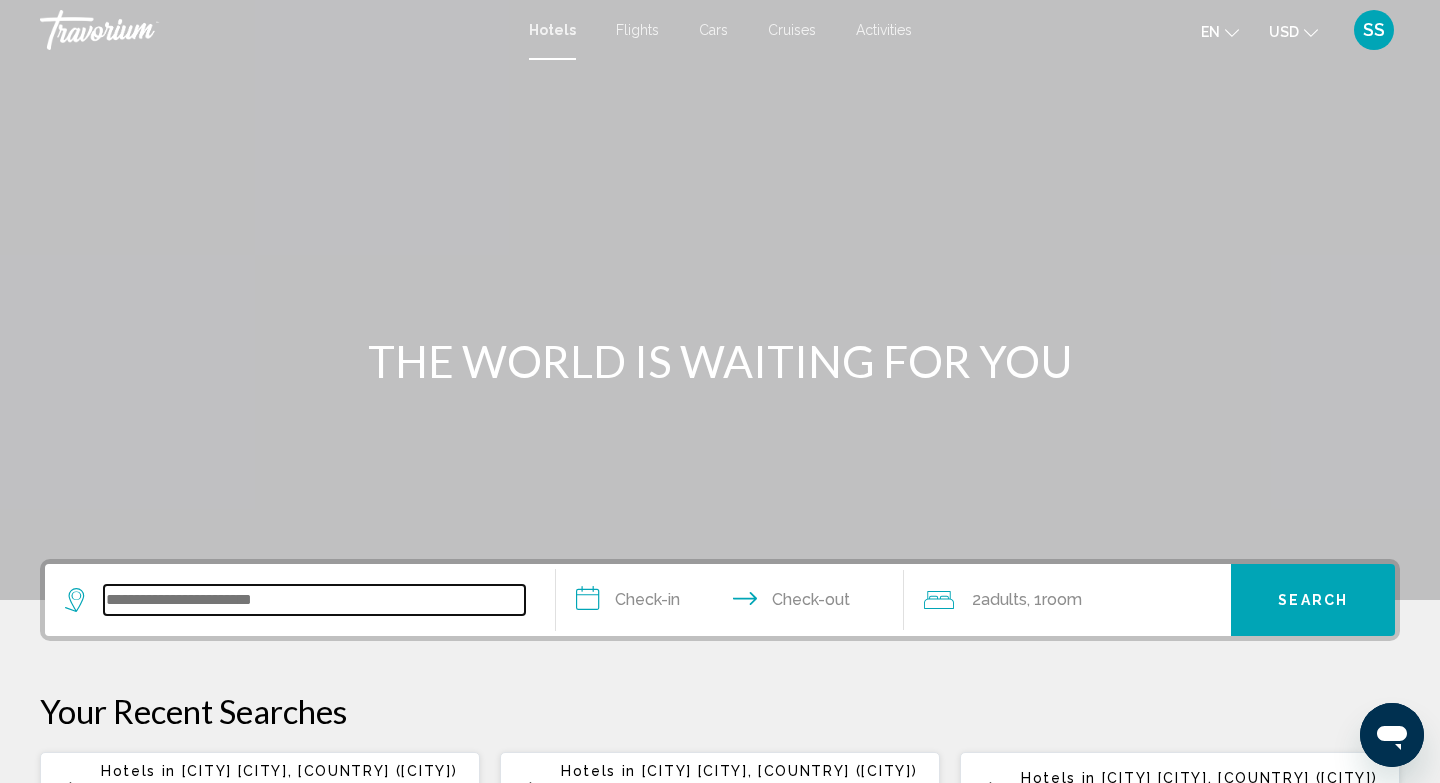 click at bounding box center (314, 600) 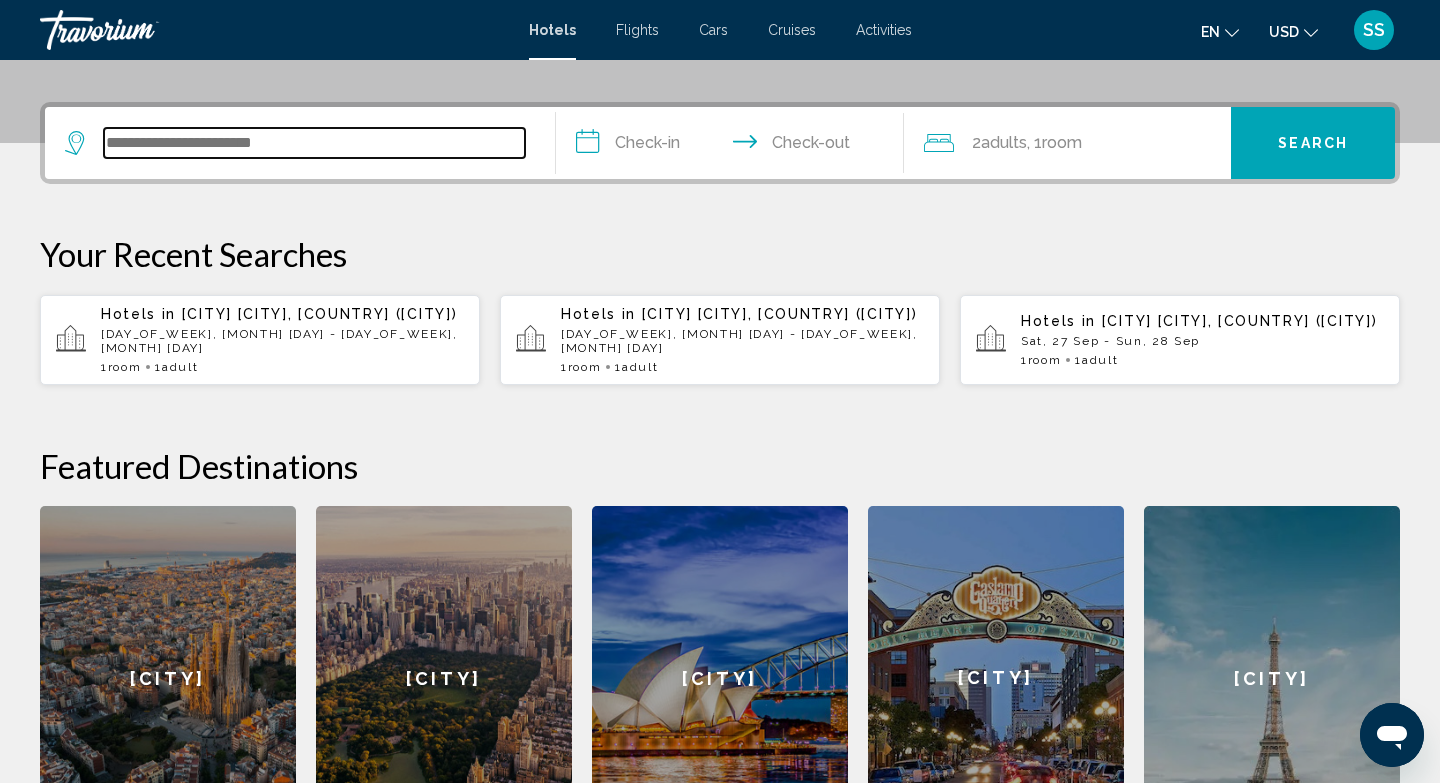 scroll, scrollTop: 494, scrollLeft: 0, axis: vertical 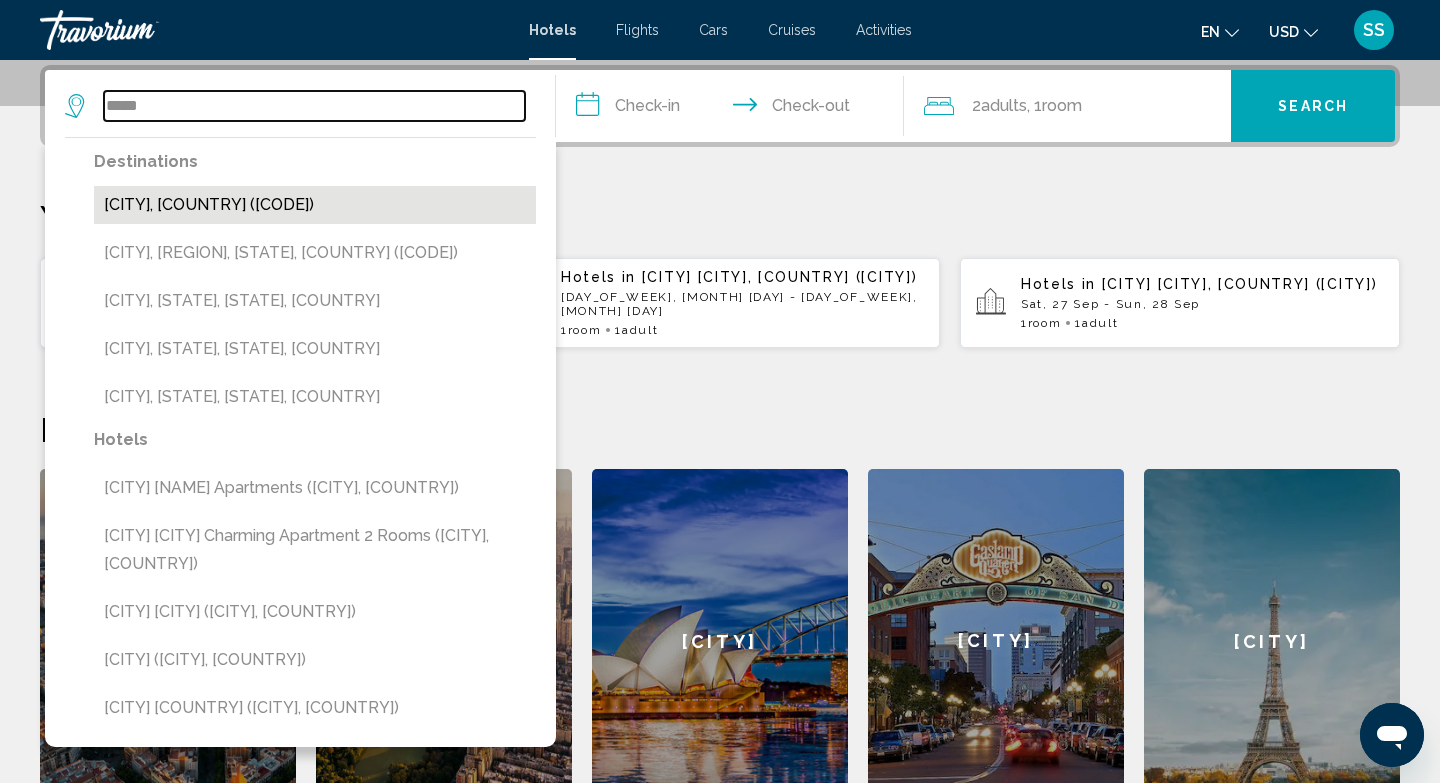 type on "*****" 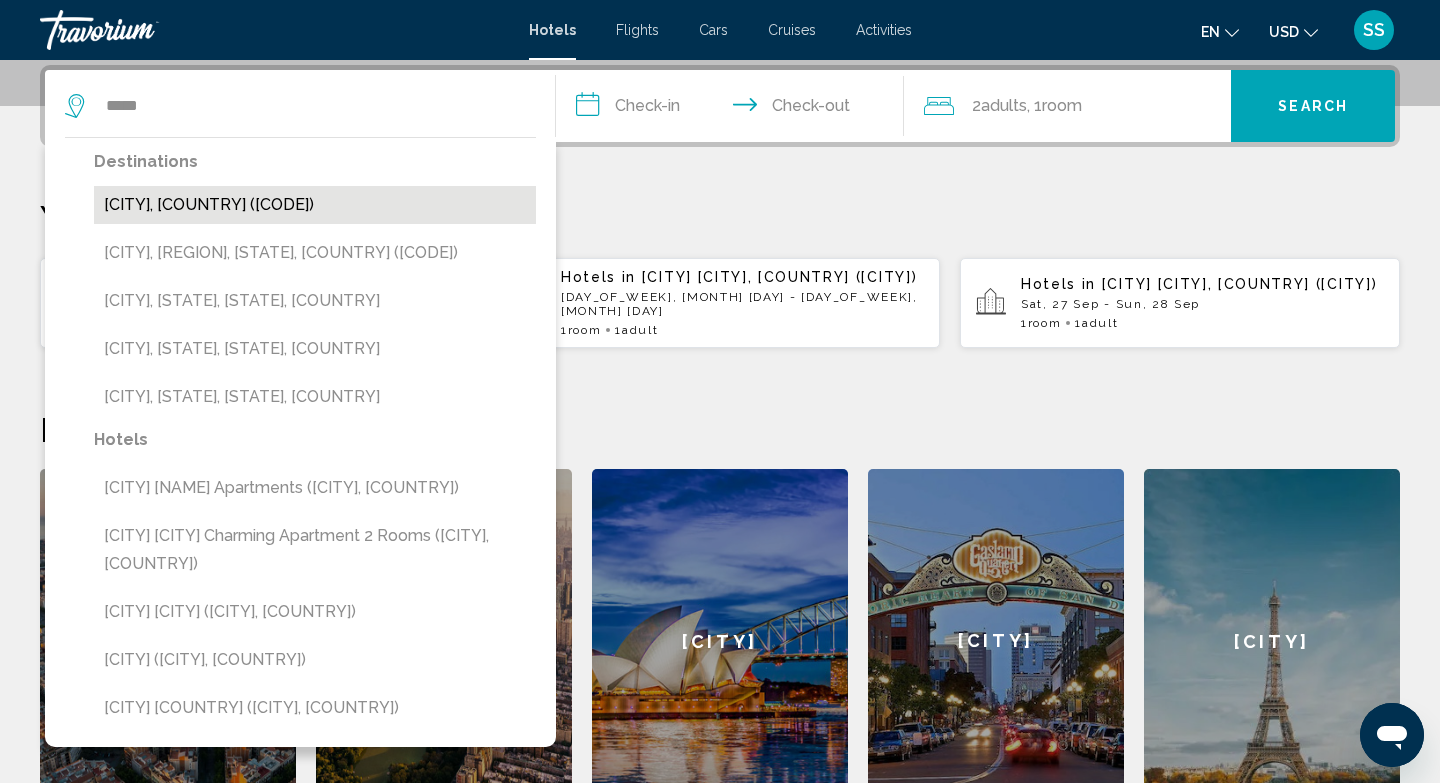 click on "[CITY], [COUNTRY] ([CODE])" at bounding box center (315, 205) 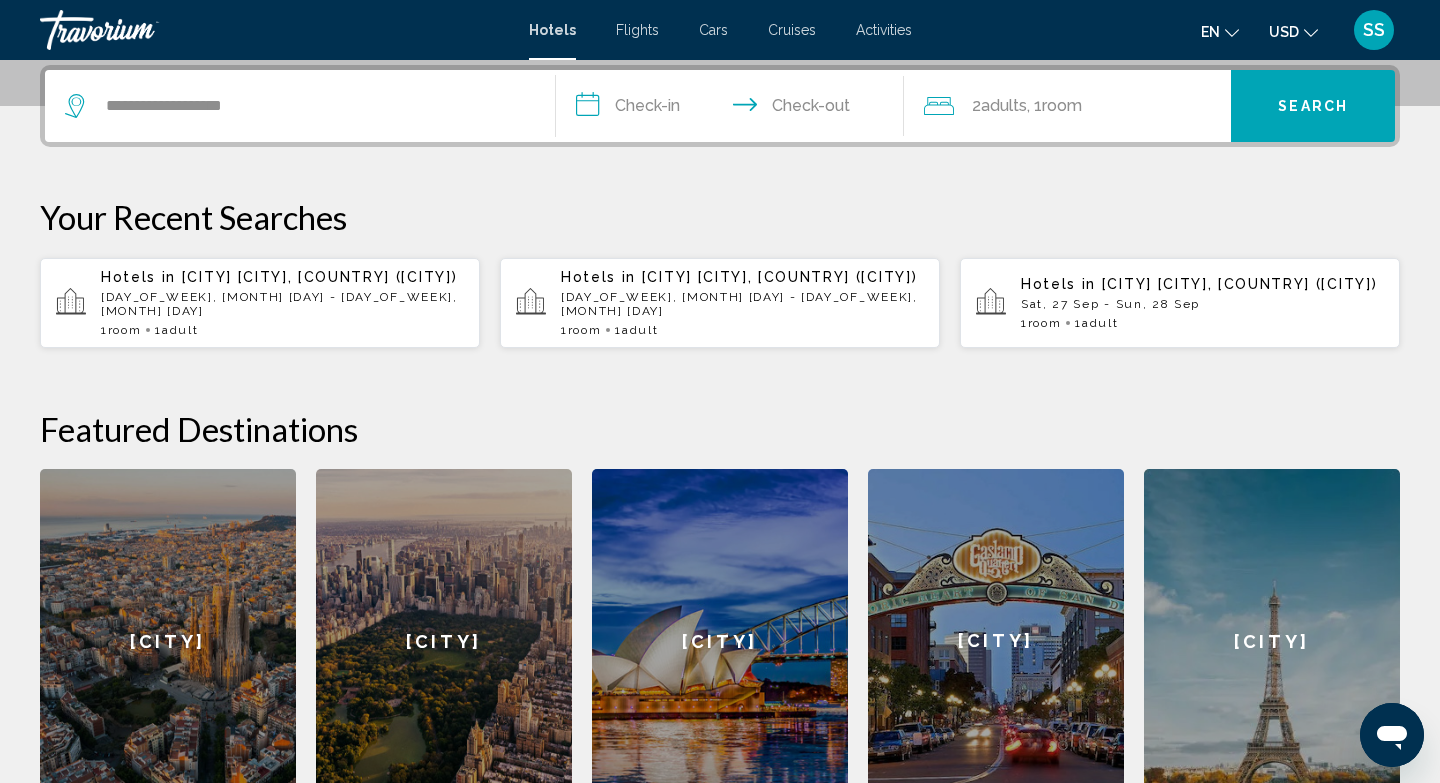 click on "**********" at bounding box center (734, 109) 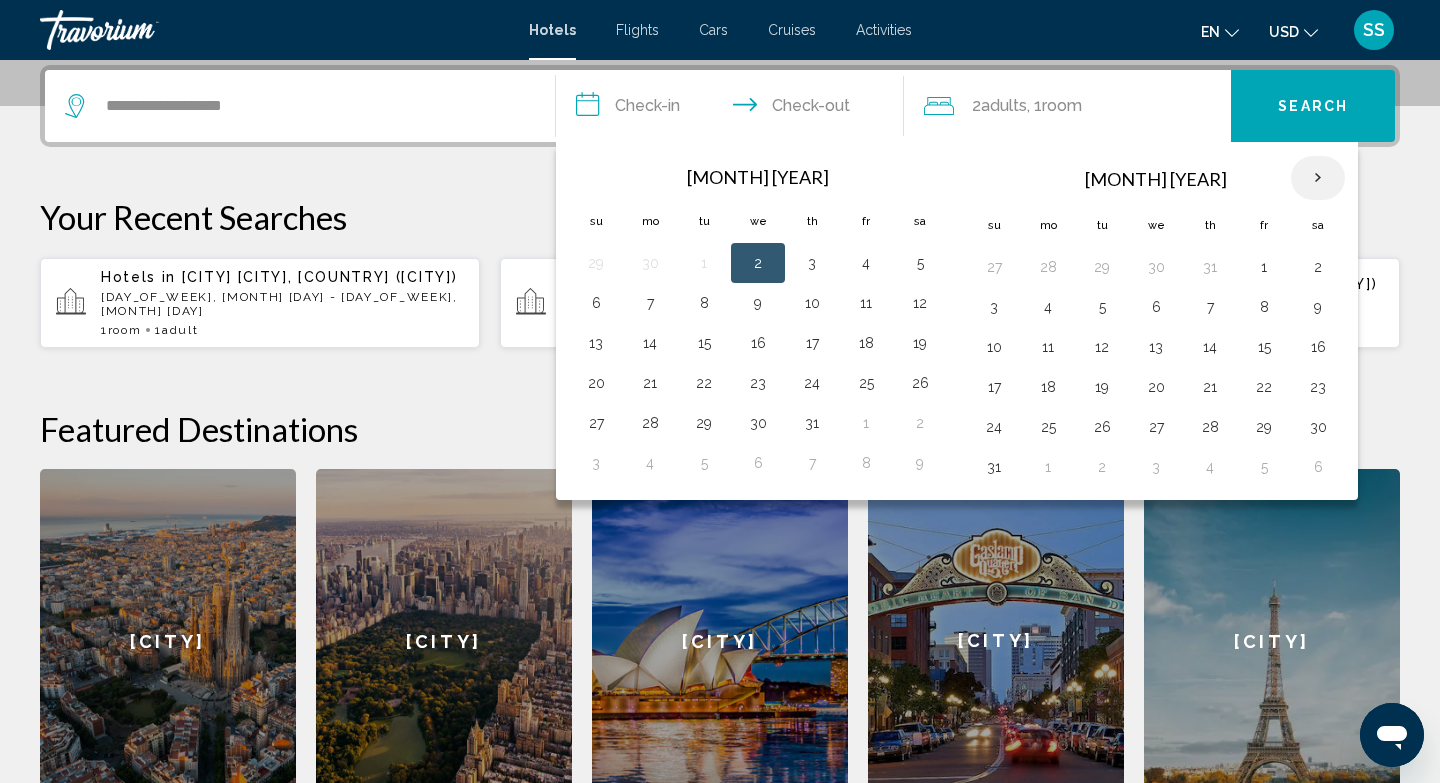 click at bounding box center (1318, 178) 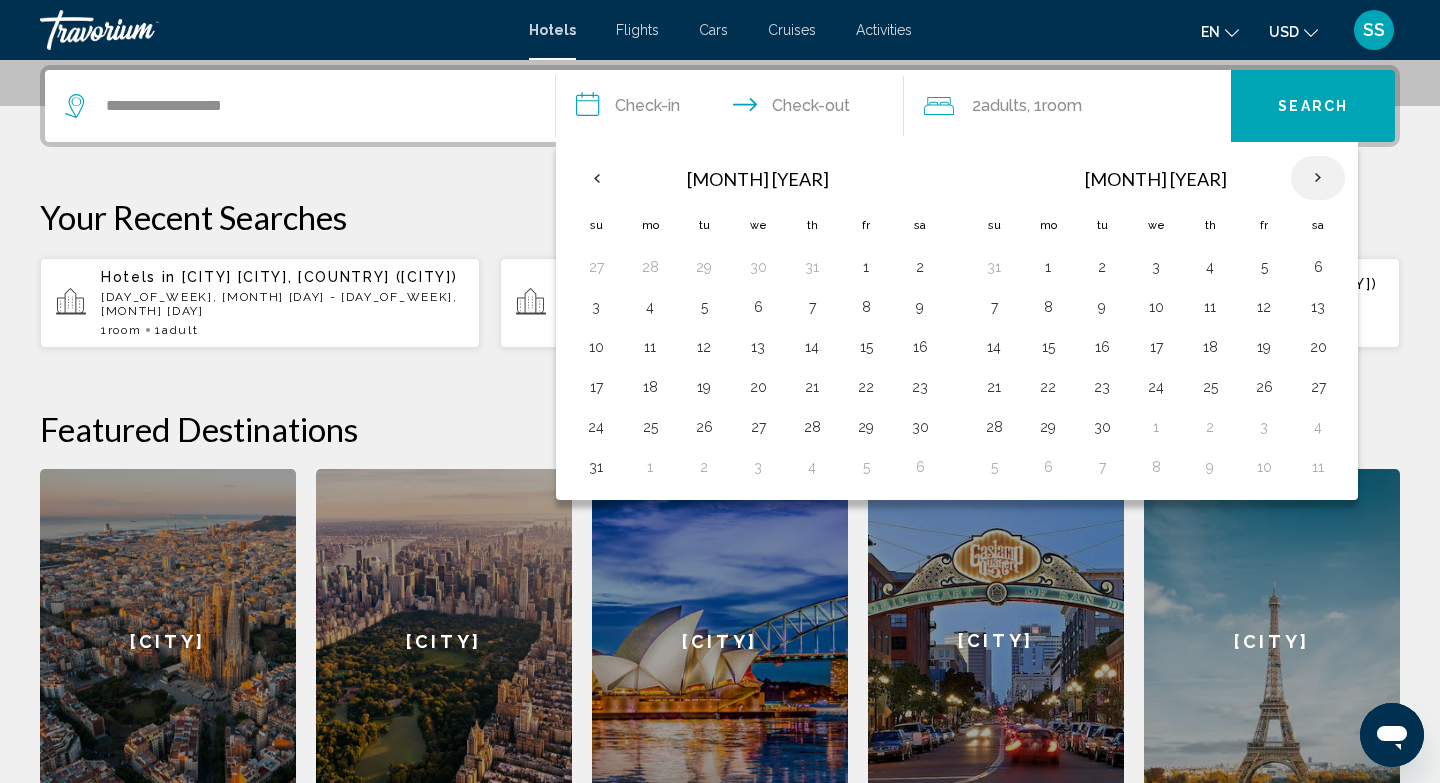 click at bounding box center [1318, 178] 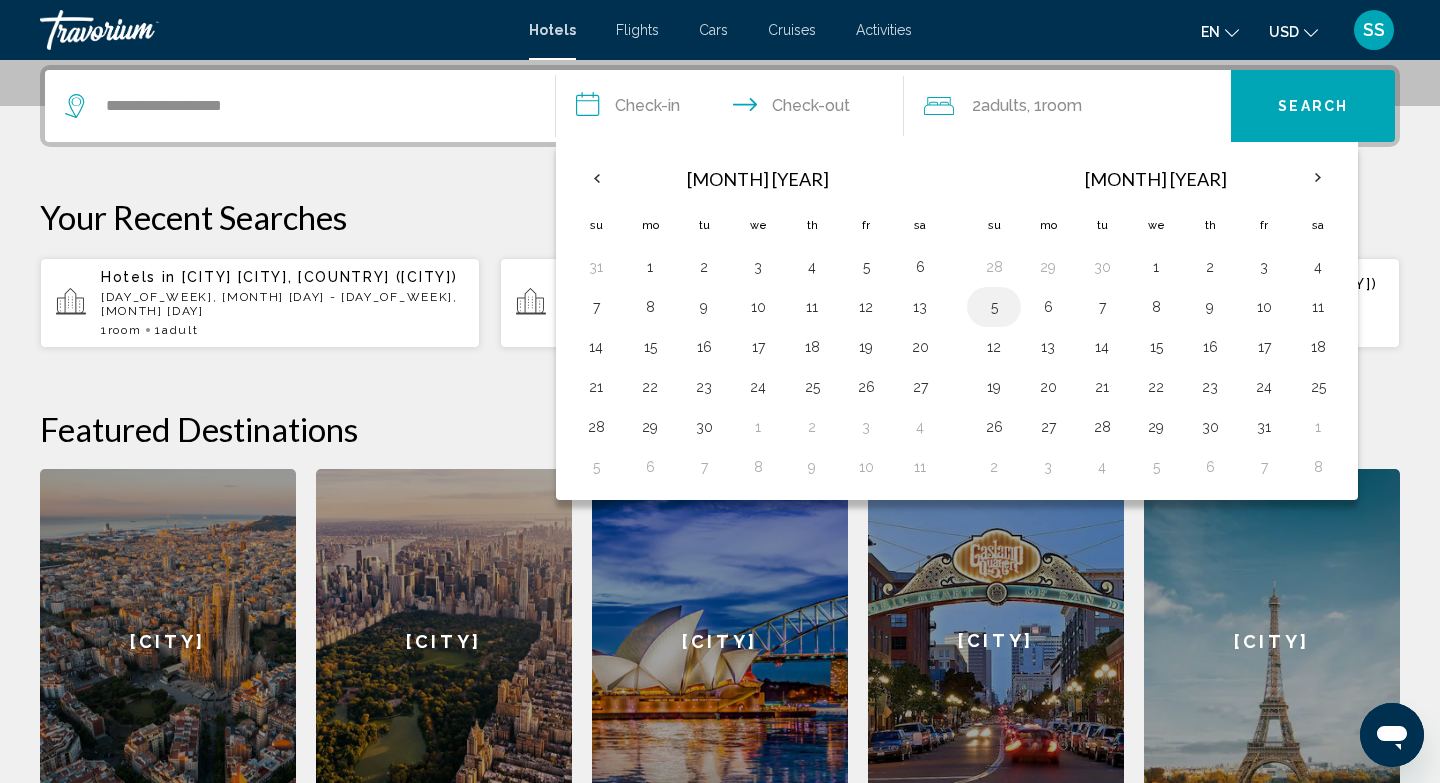click on "5" at bounding box center [994, 307] 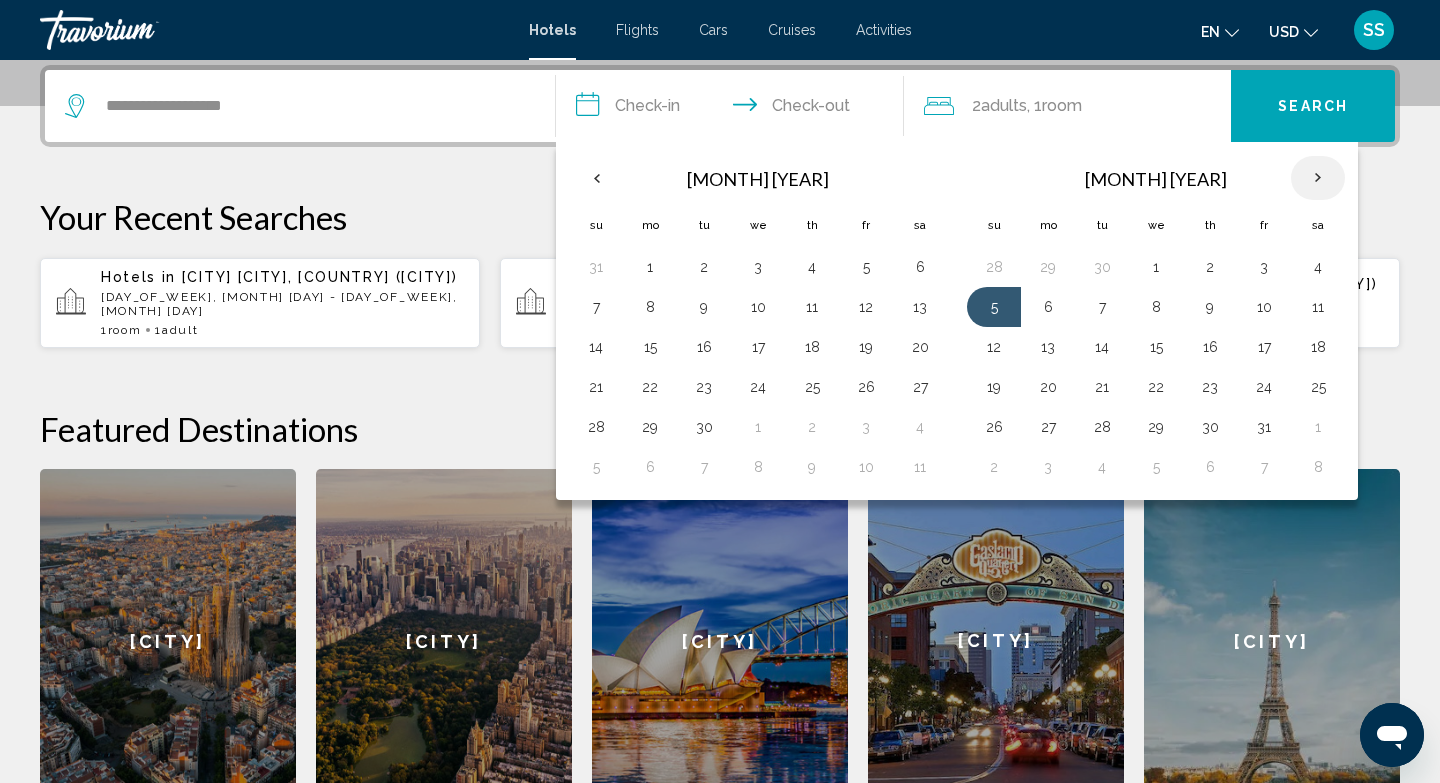 click at bounding box center (1318, 178) 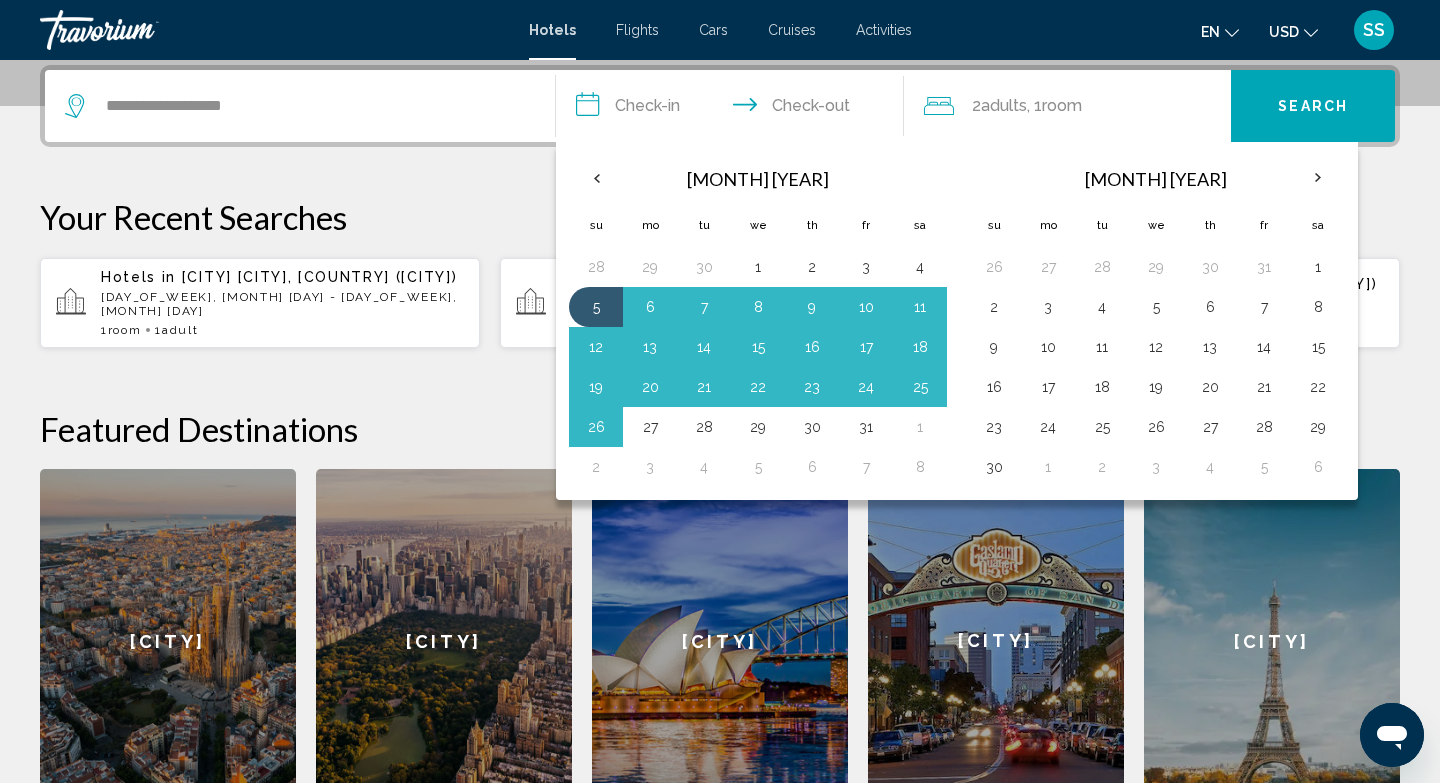 click on "2  Adult Adults , 1  Room rooms" at bounding box center (1078, 106) 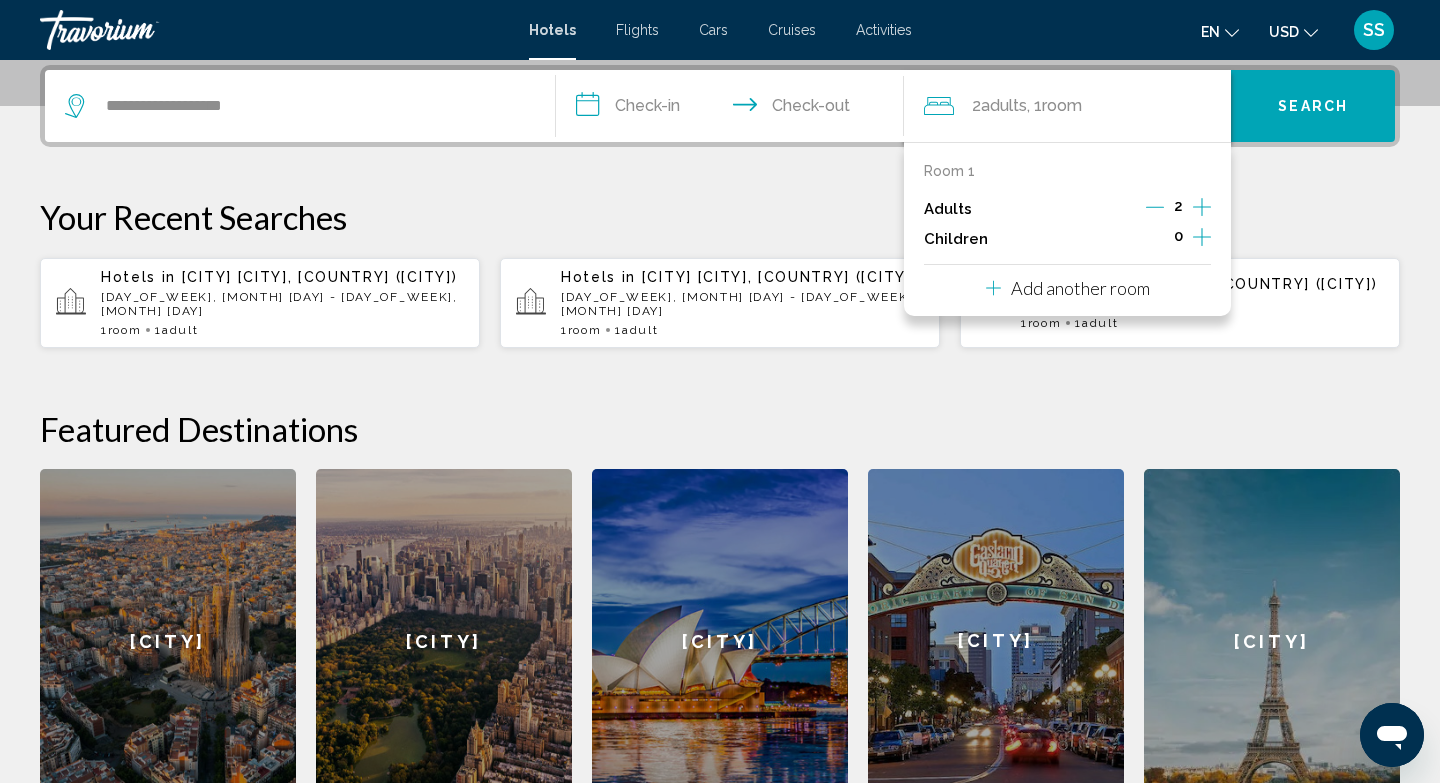 click on "**********" at bounding box center (734, 109) 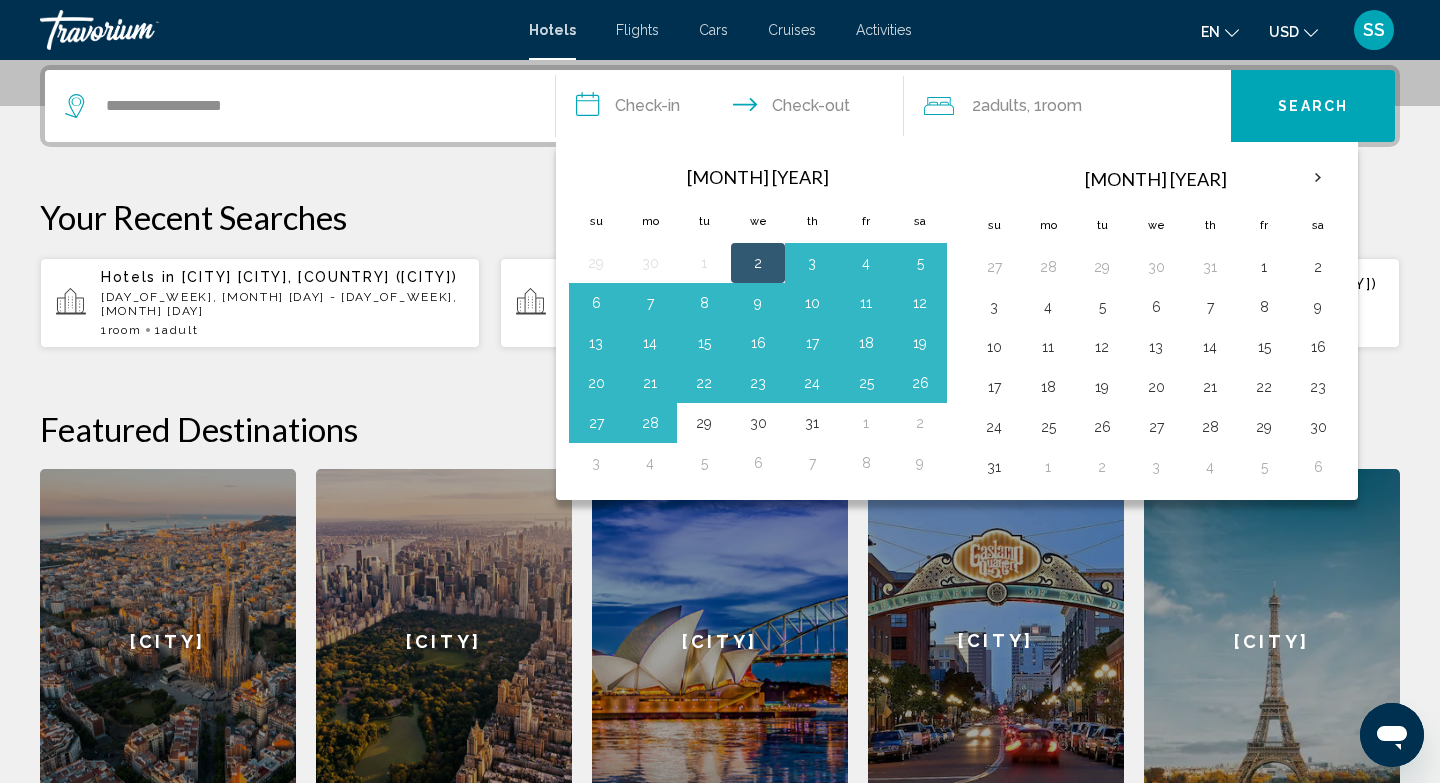click on "2  Adult Adults , 1  Room rooms" at bounding box center [1078, 106] 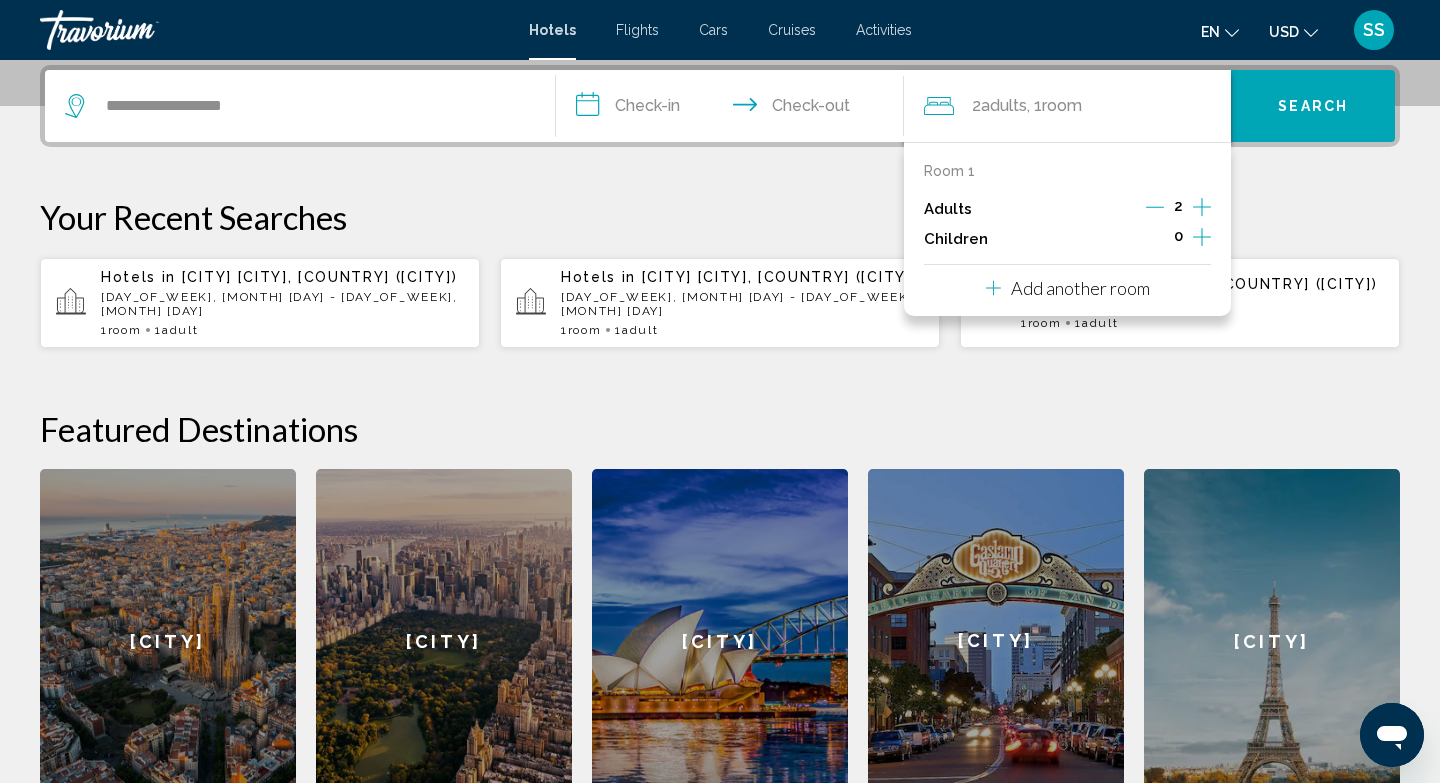 click on "**********" at bounding box center (734, 109) 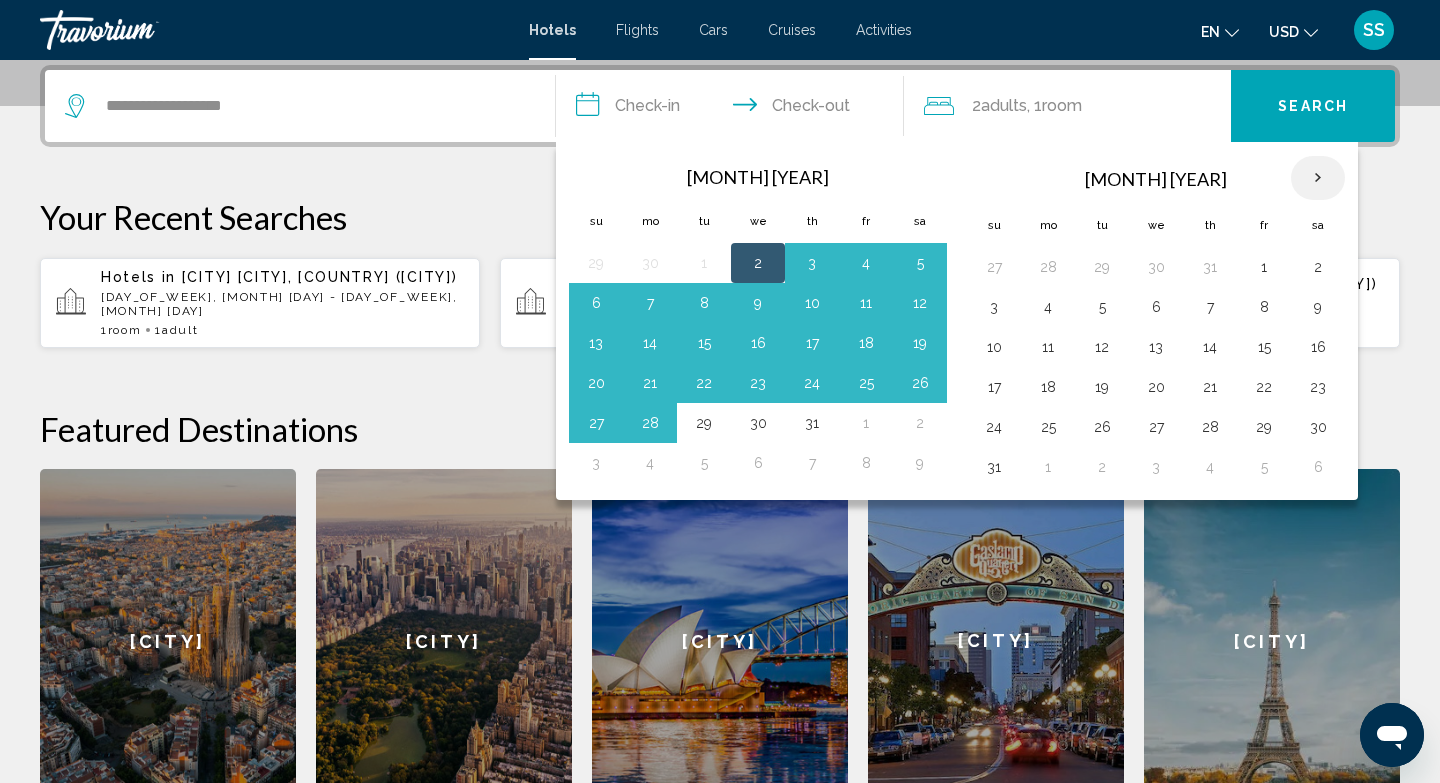 click at bounding box center [1318, 178] 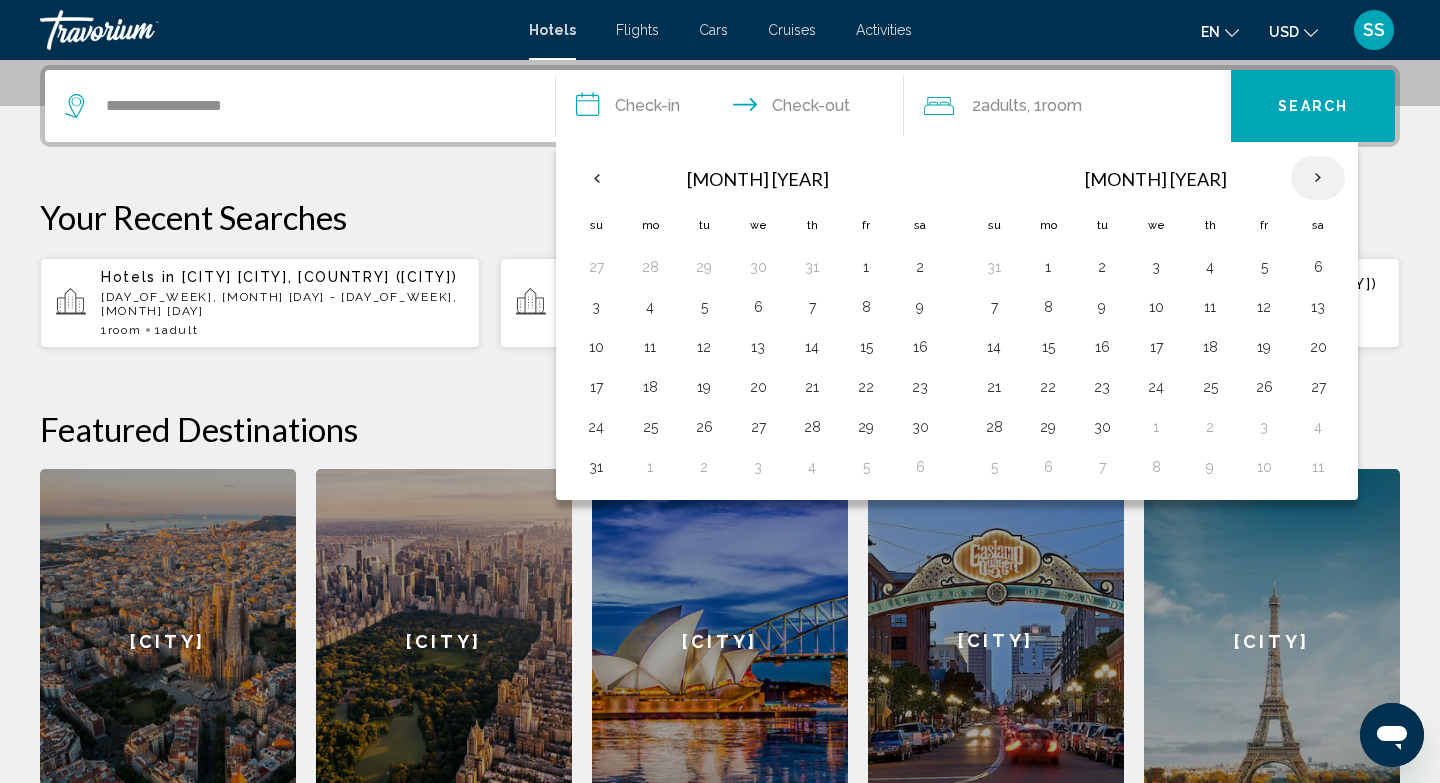 click at bounding box center (1318, 178) 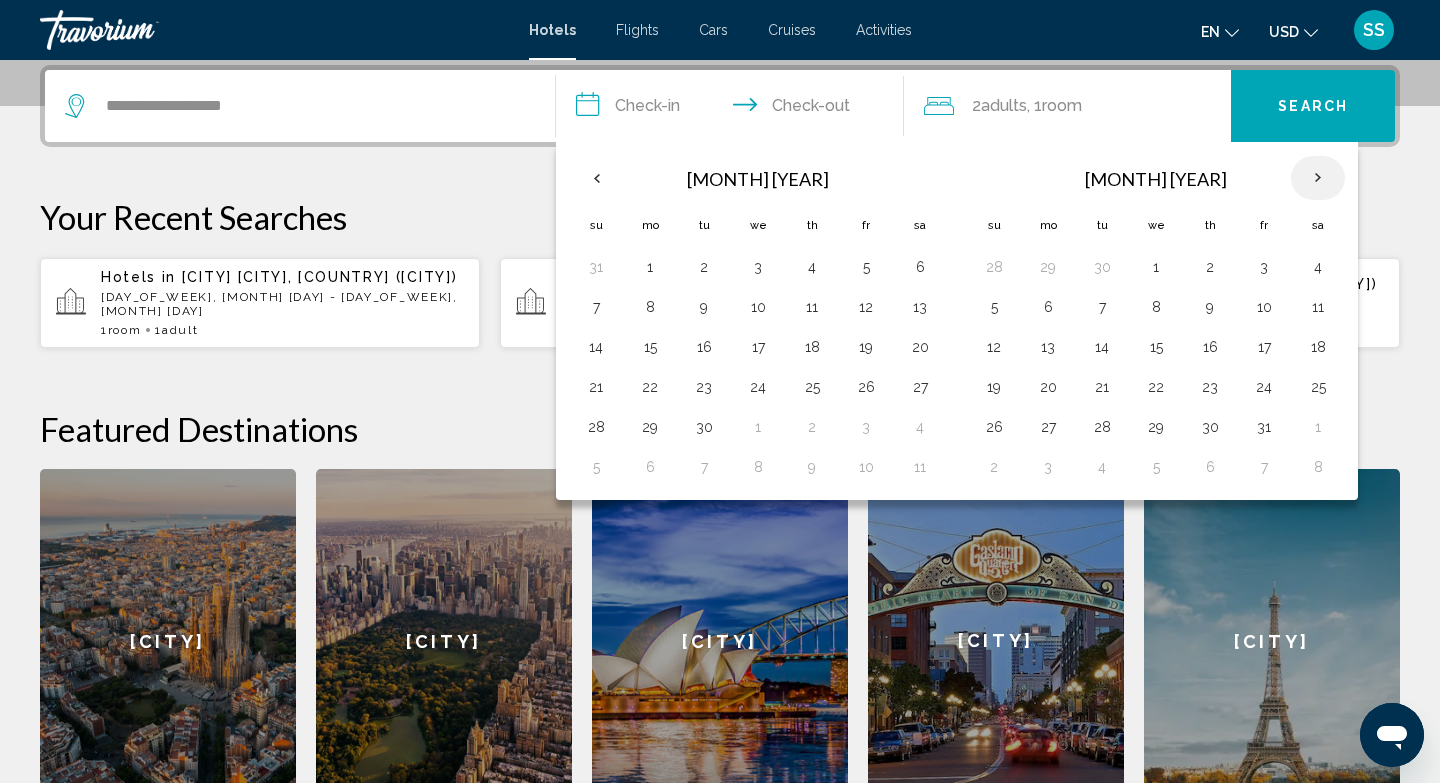 click at bounding box center [1318, 178] 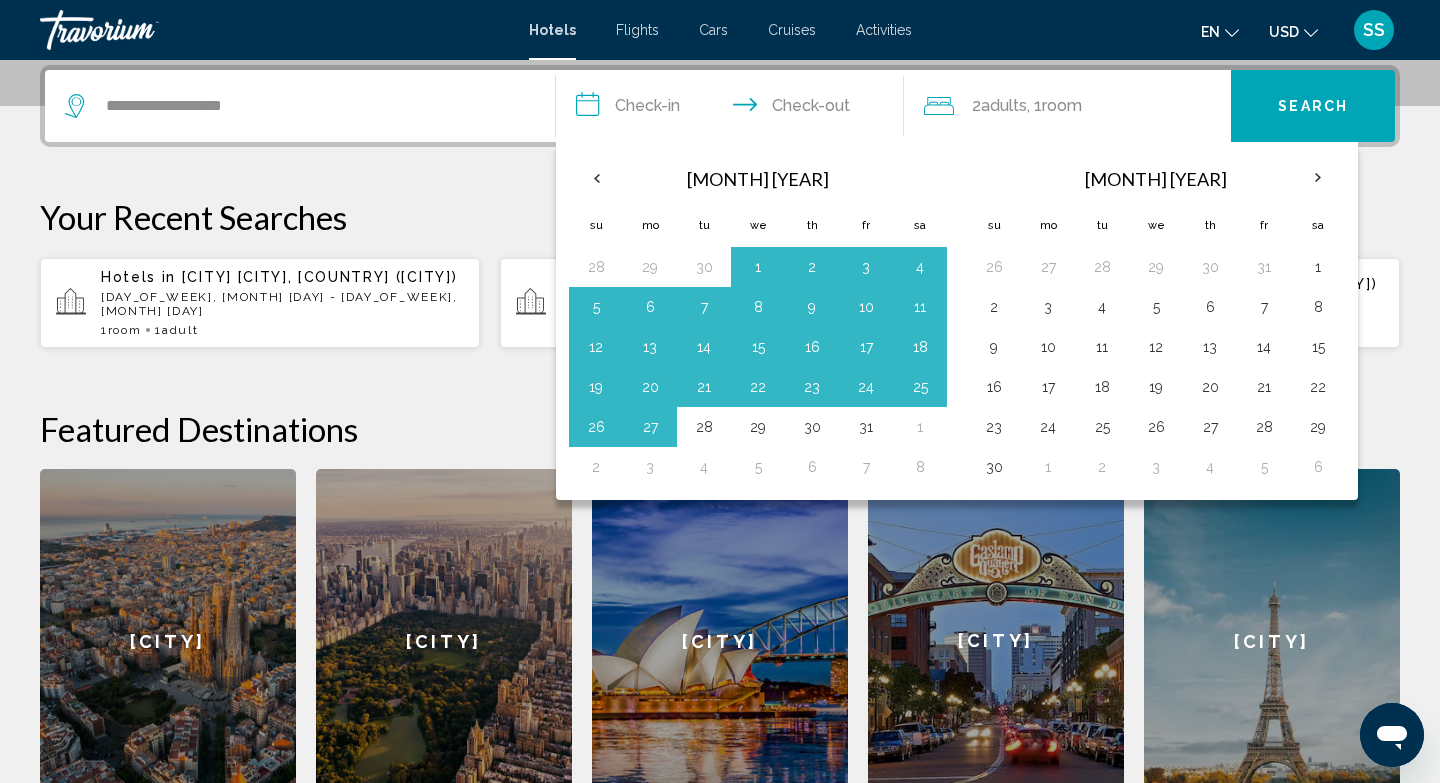 click on "[MONTH]  [YEAR]" at bounding box center [1156, 179] 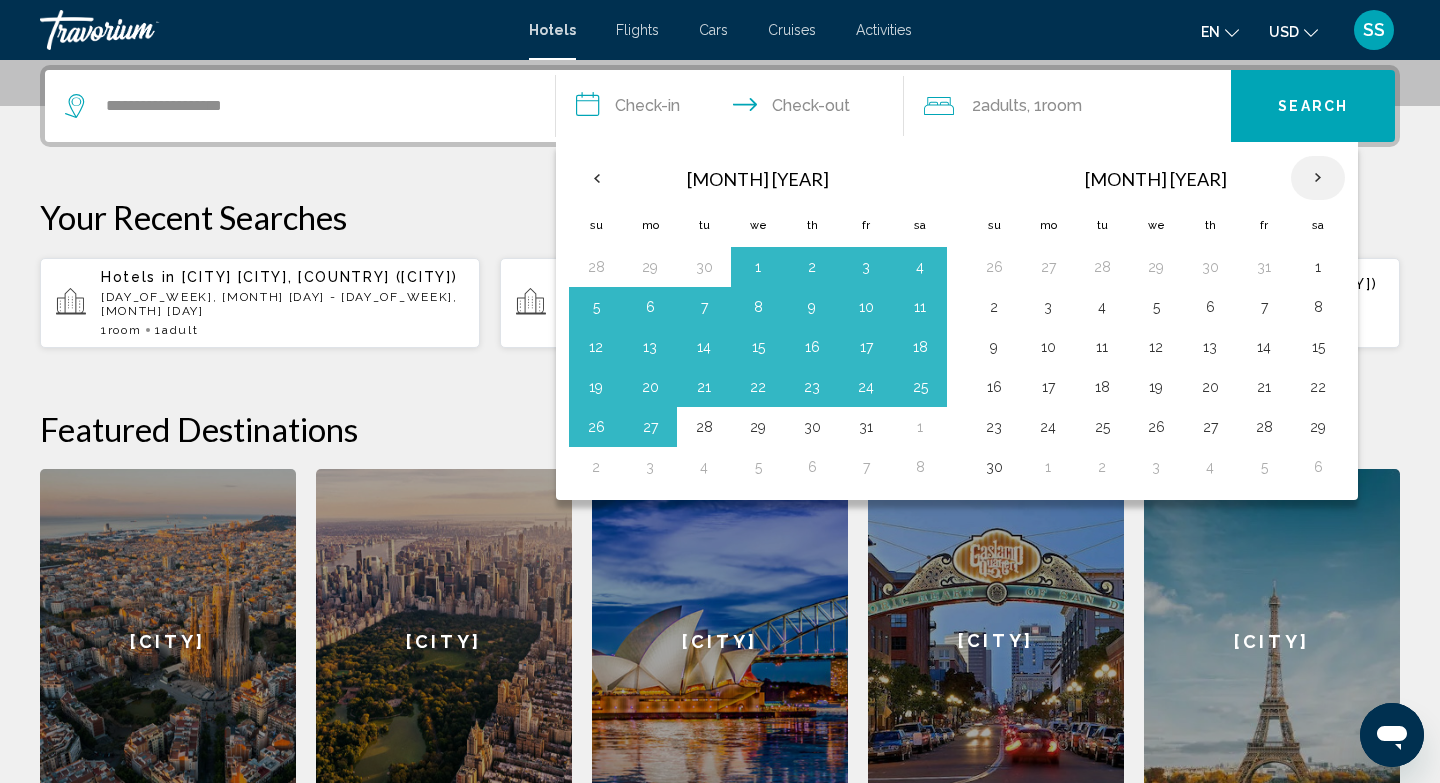 click at bounding box center (1318, 178) 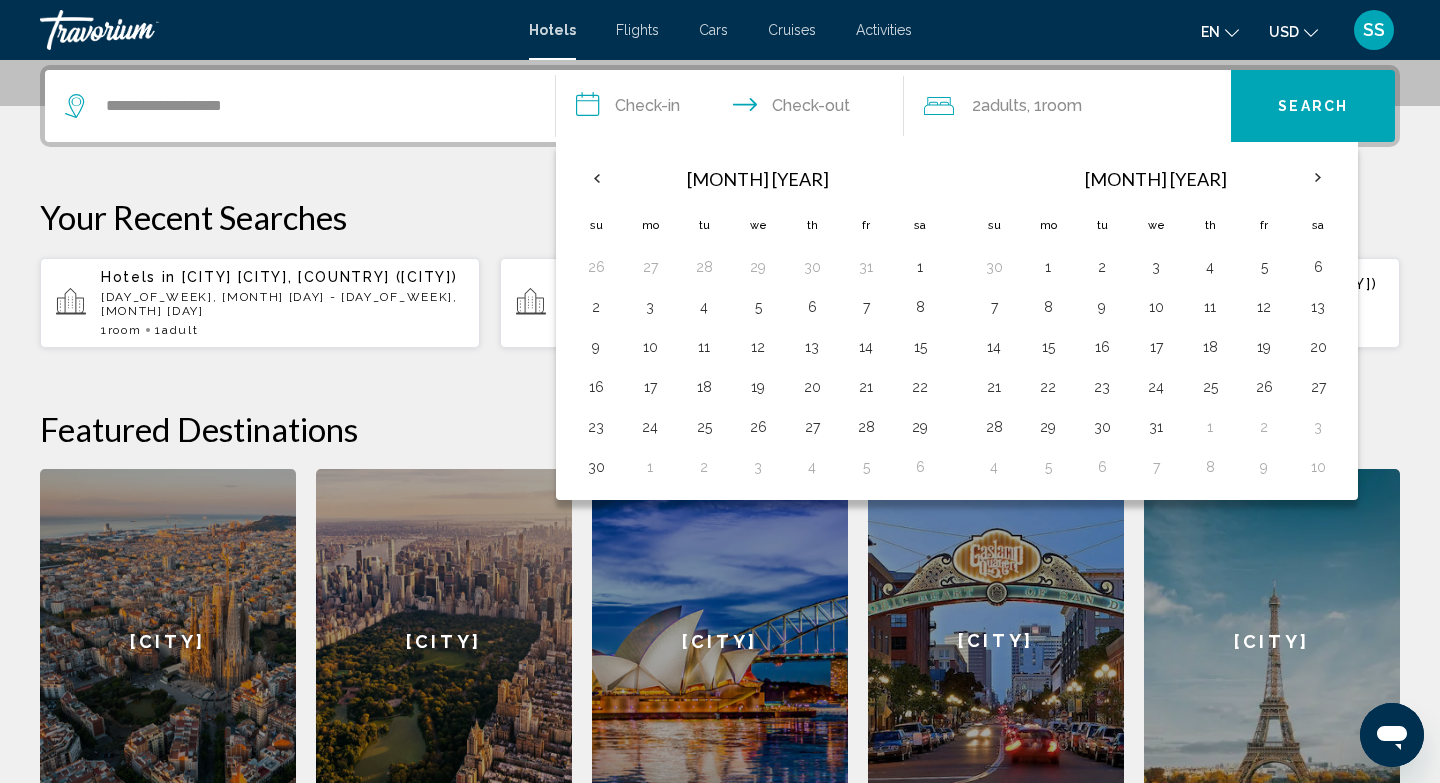 click on "Nov  2025  Su Mo Tu We Th Fr Sa 26 27 28 29 30 31 1 2 3 4 5 6 7 8 9 10 11 12 13 14 15 16 17 18 19 20 21 22 23 24 25 26 27 28 29 30 31 1 2 3 4 5 6" at bounding box center (761, 321) 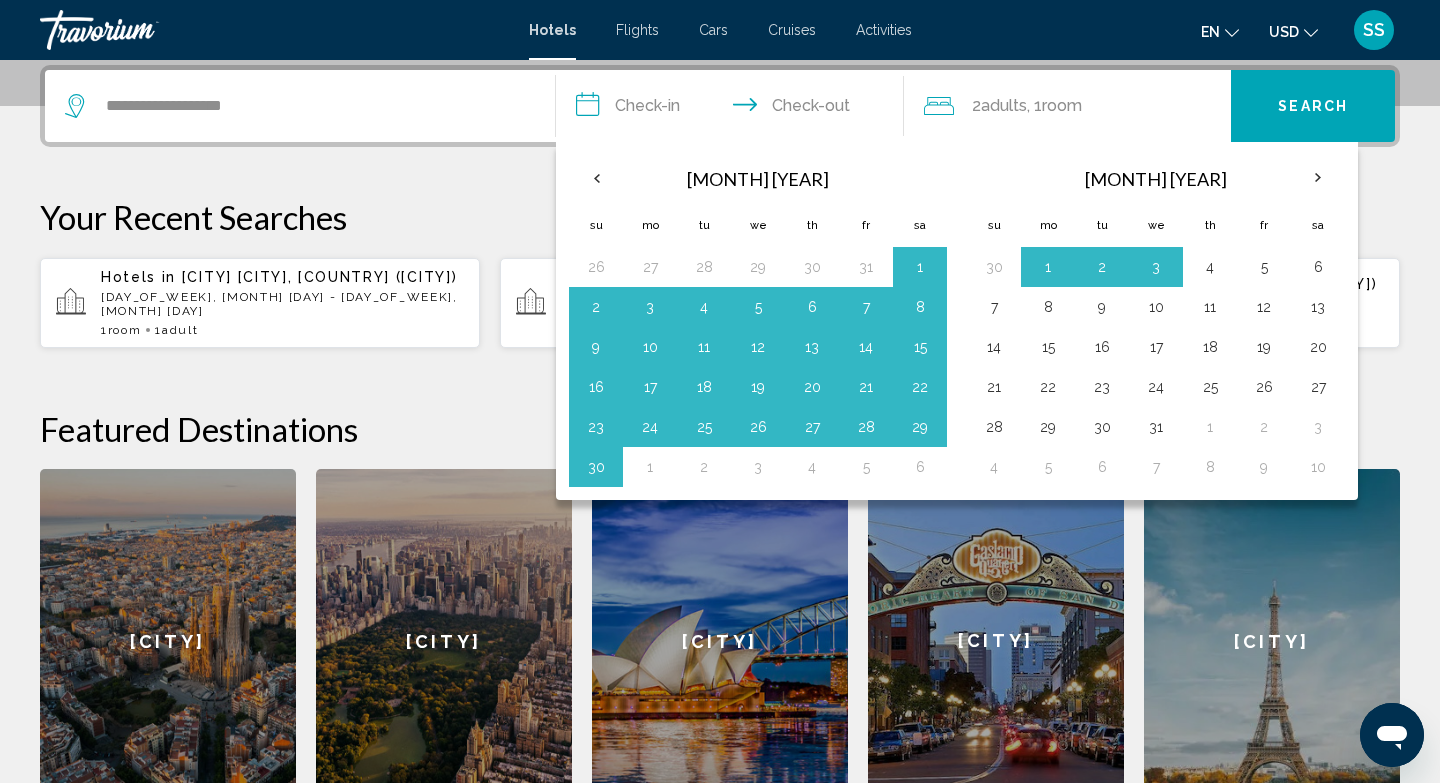 click on "**********" at bounding box center [734, 109] 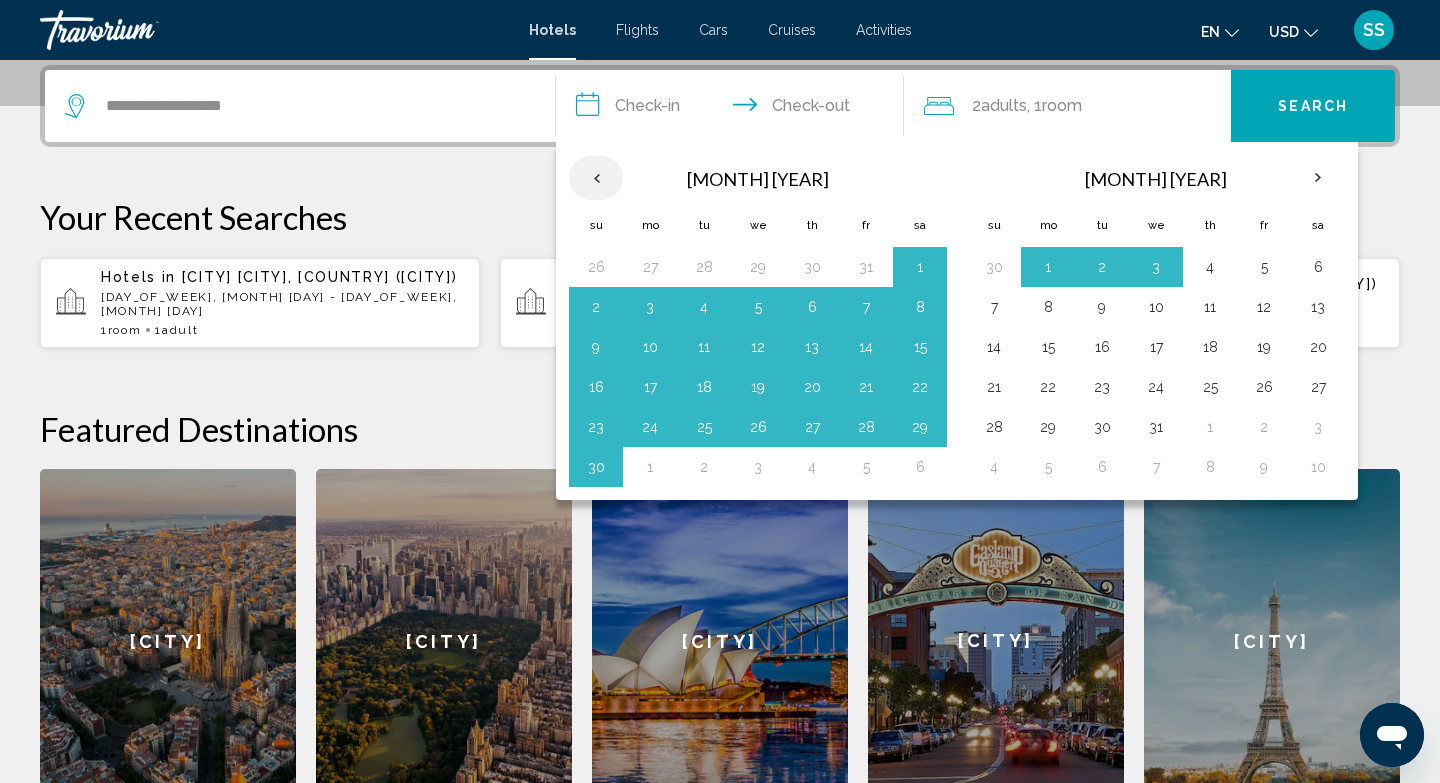 click at bounding box center (596, 178) 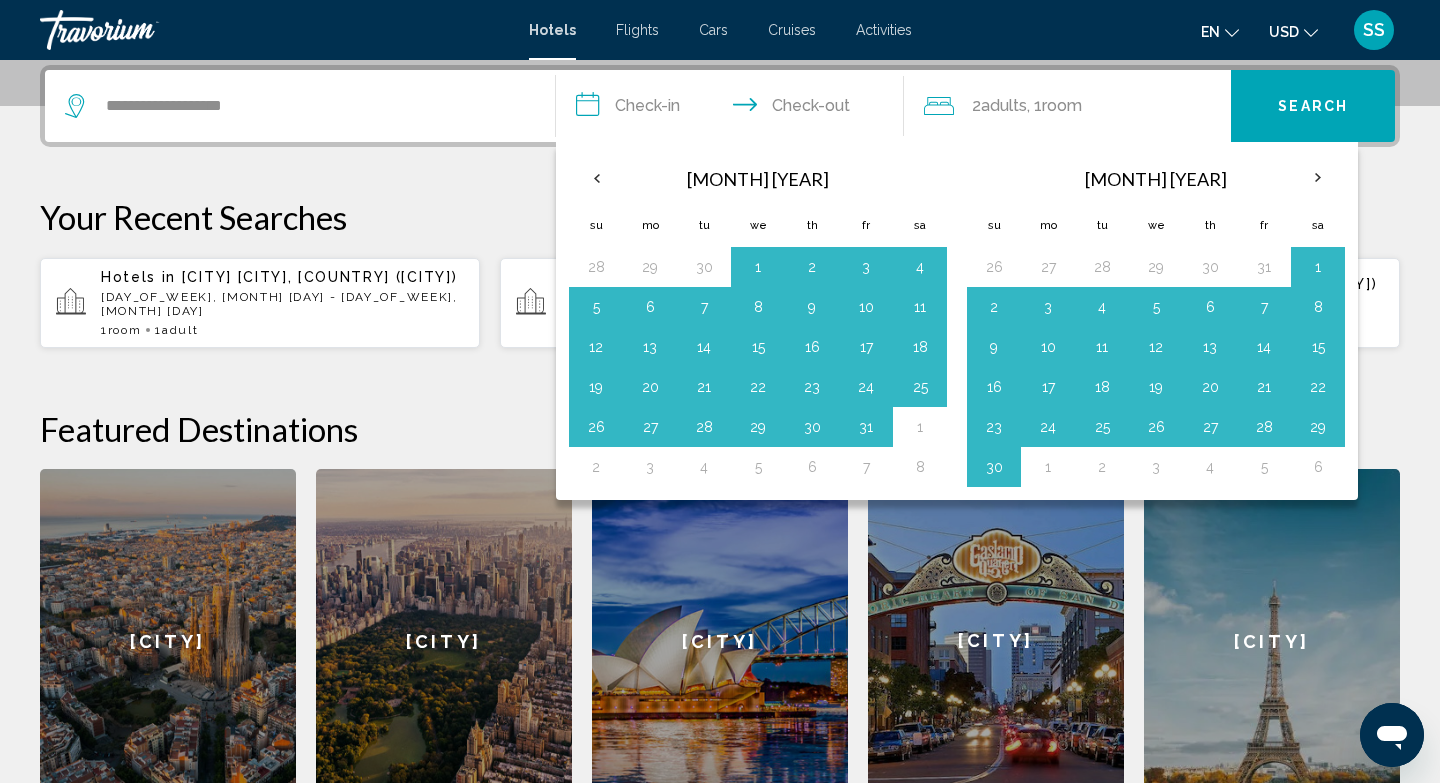 click on "**********" at bounding box center (734, 109) 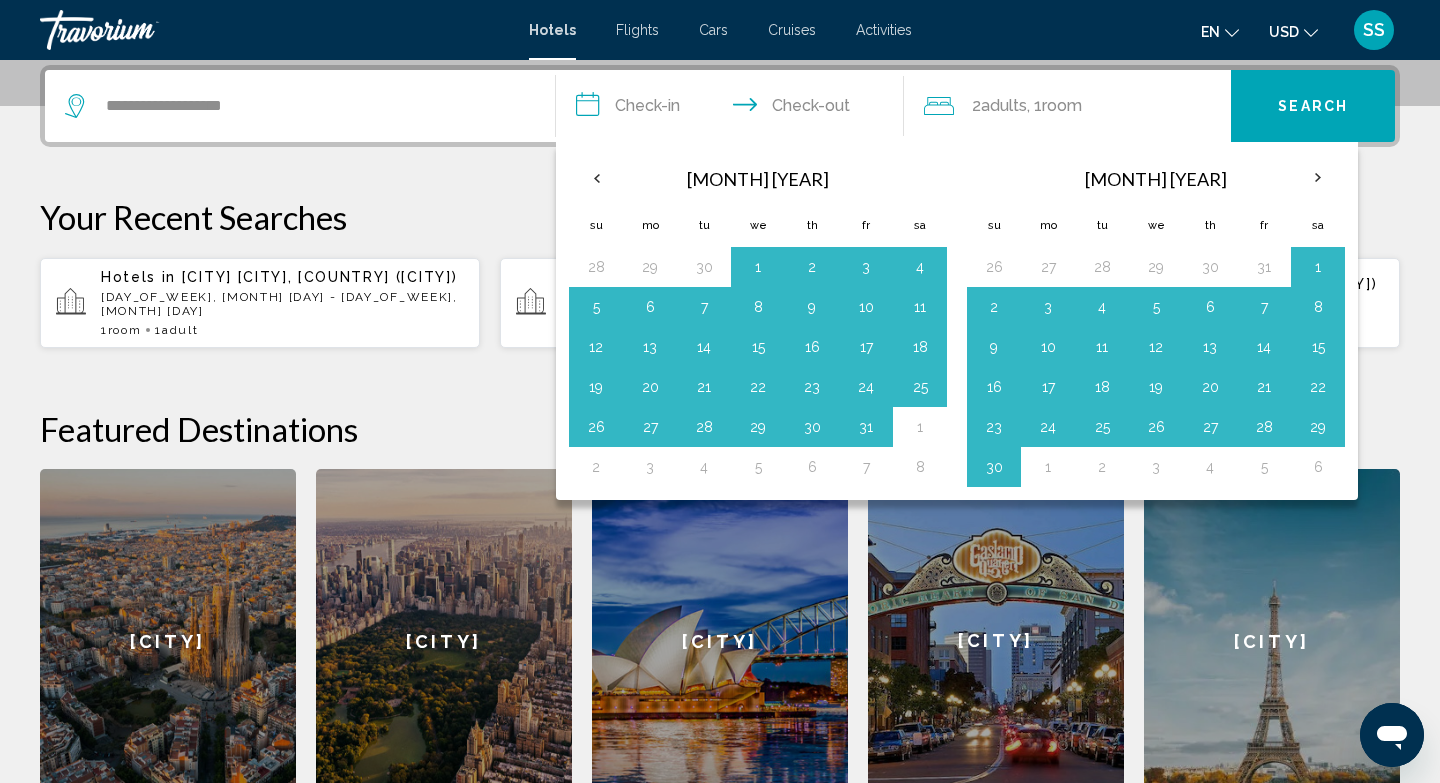click on "**********" at bounding box center [720, 439] 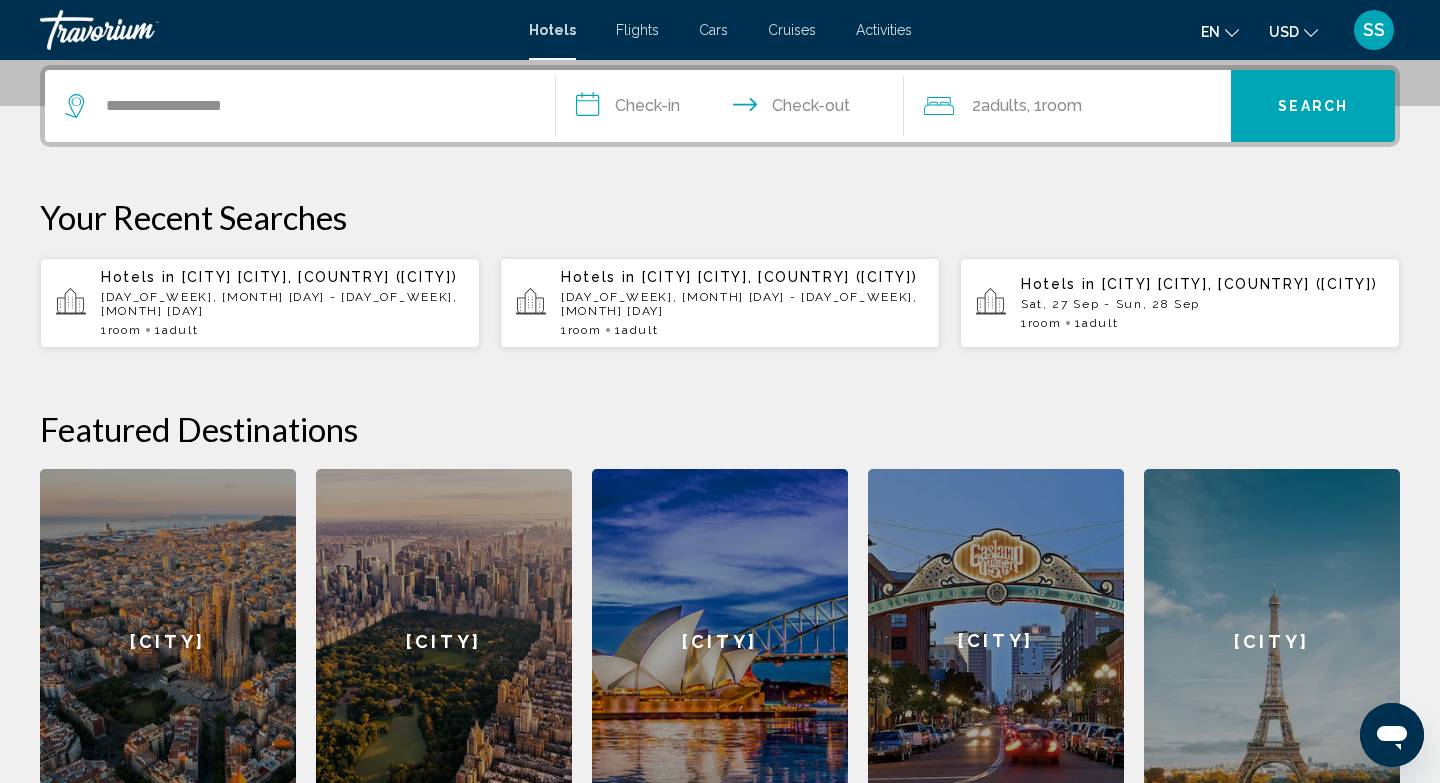 click on "**********" at bounding box center (734, 109) 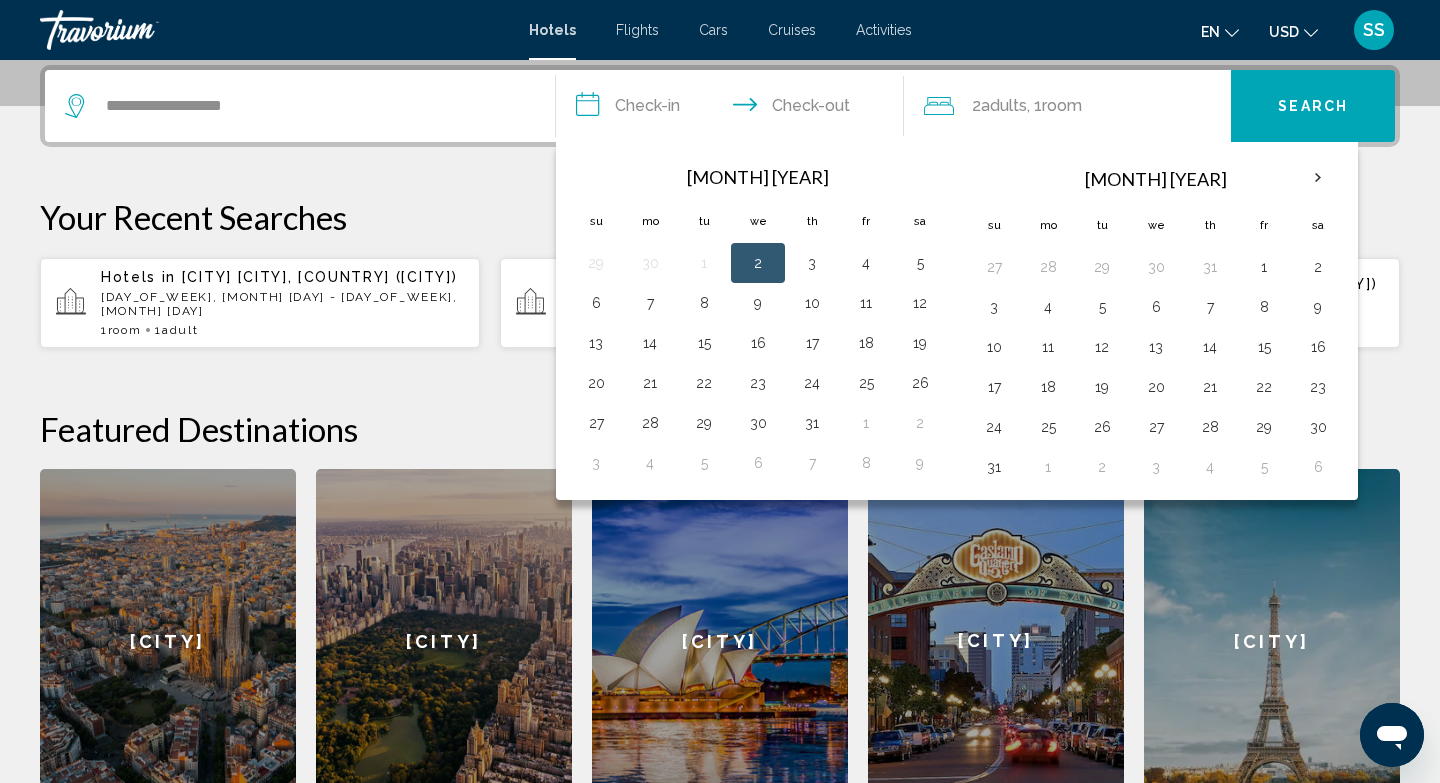 click on "**********" at bounding box center [720, 439] 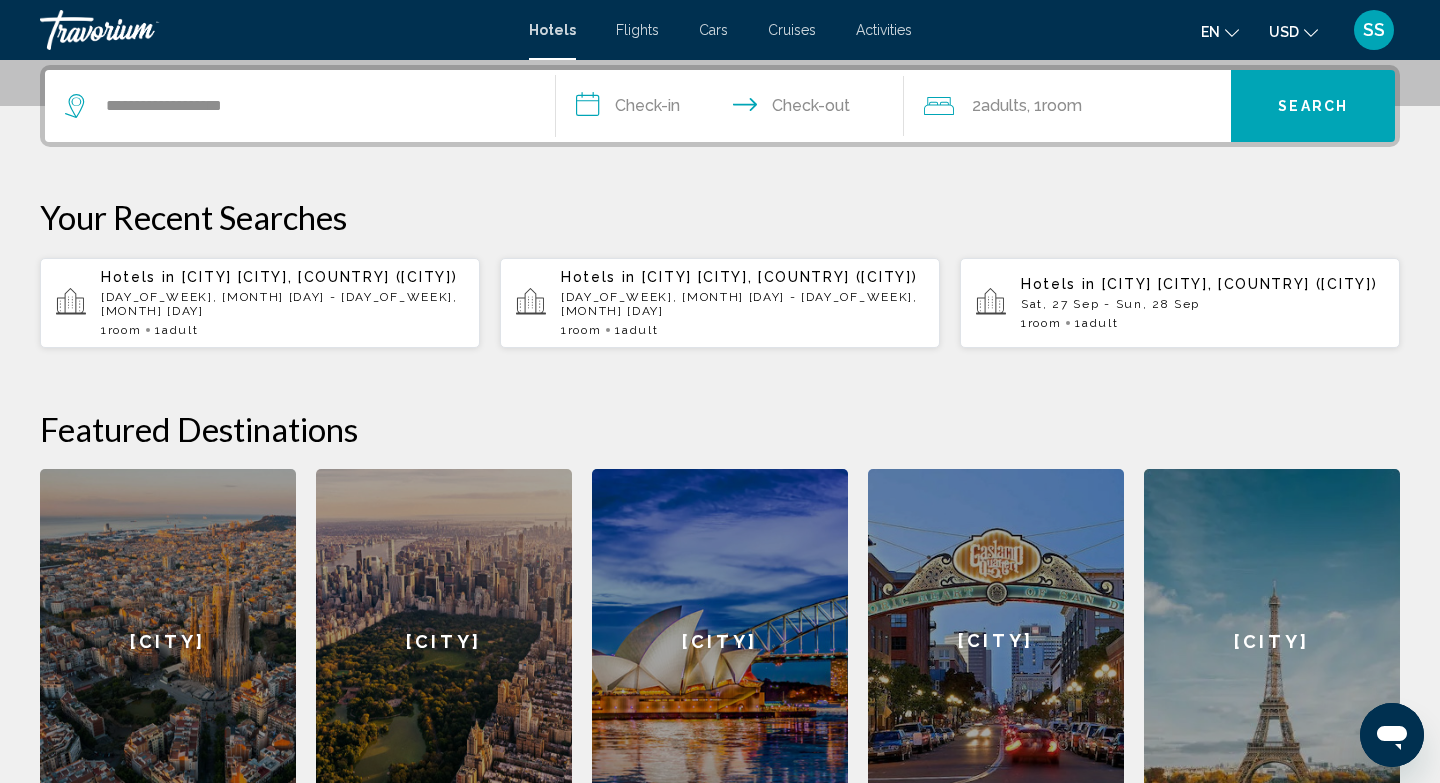 click on "**********" at bounding box center (734, 109) 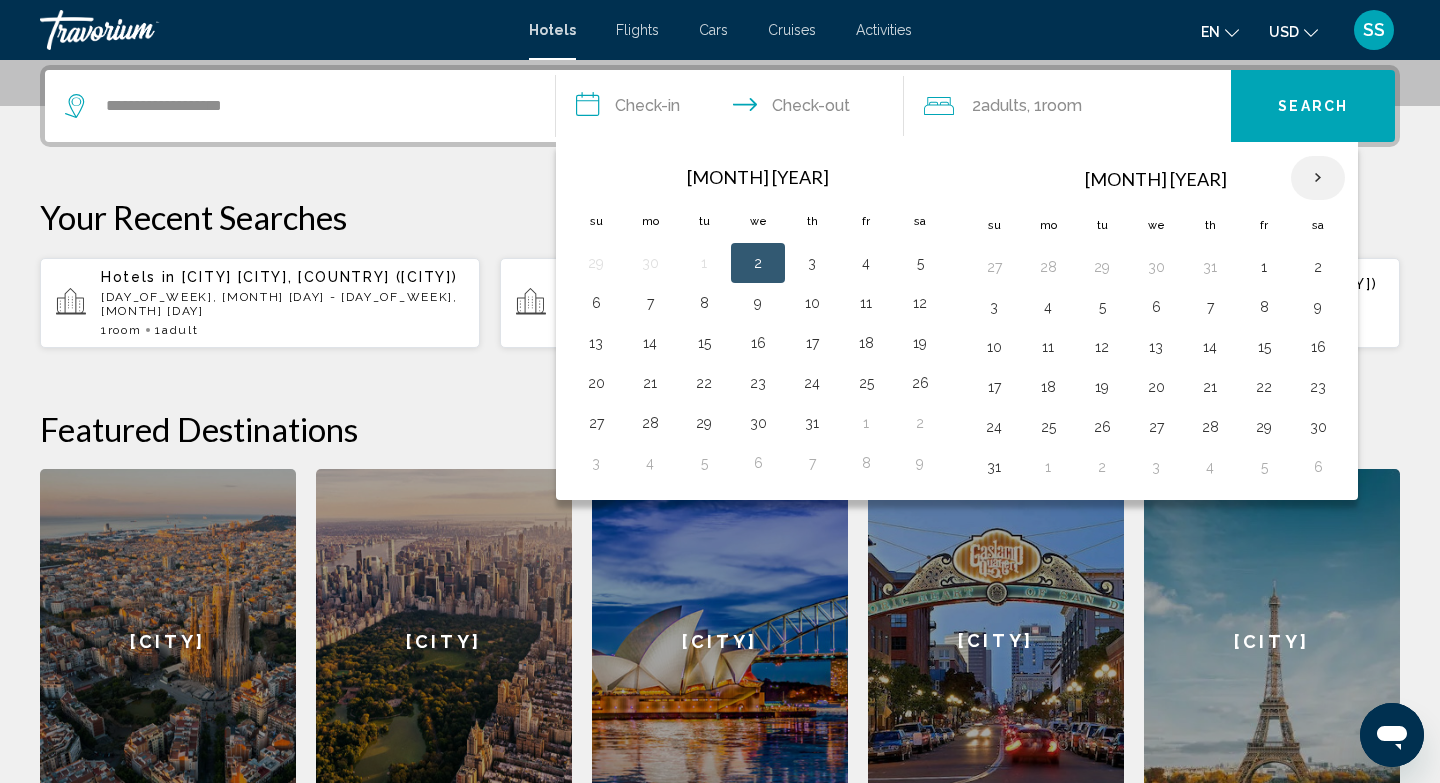 click at bounding box center [1318, 178] 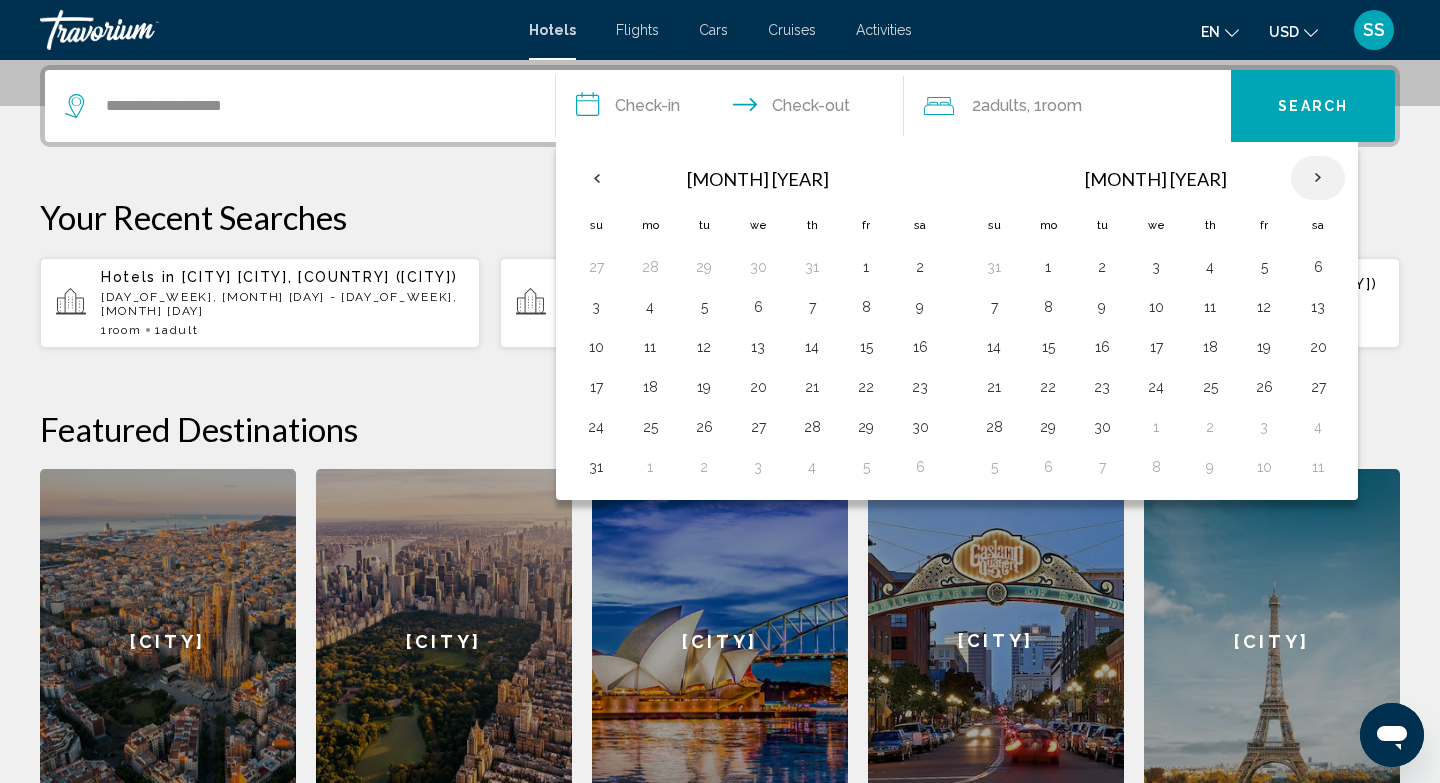 click at bounding box center (1318, 178) 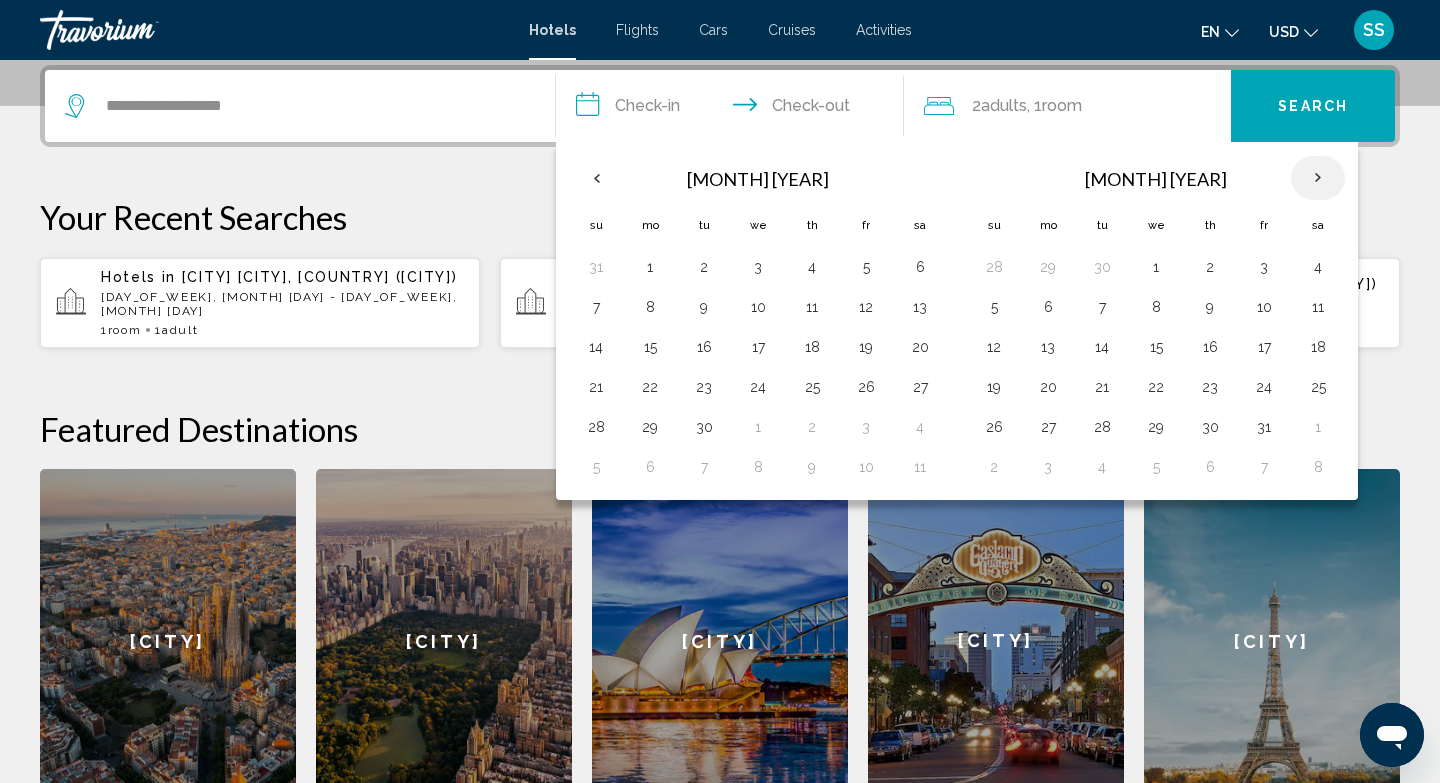 click at bounding box center [1318, 178] 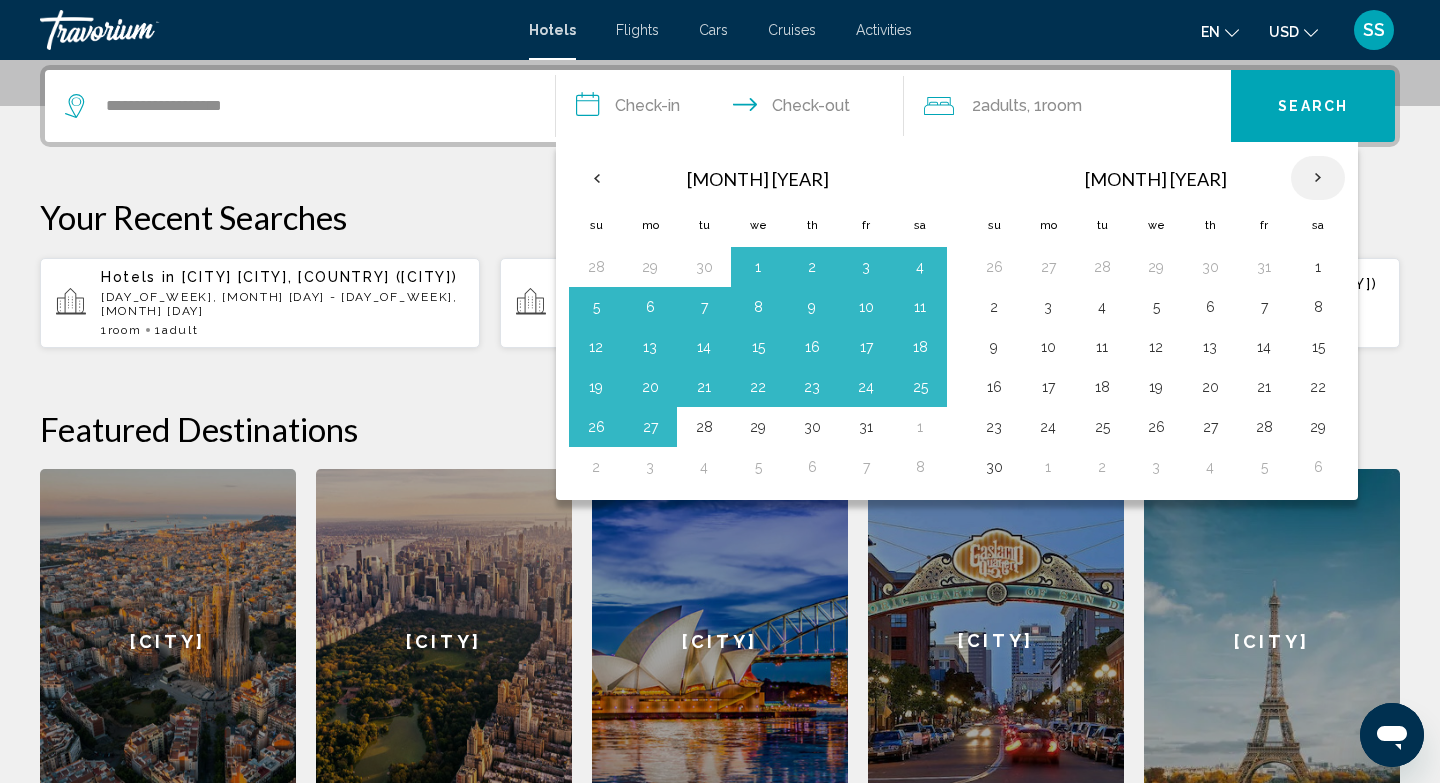 click at bounding box center [1318, 178] 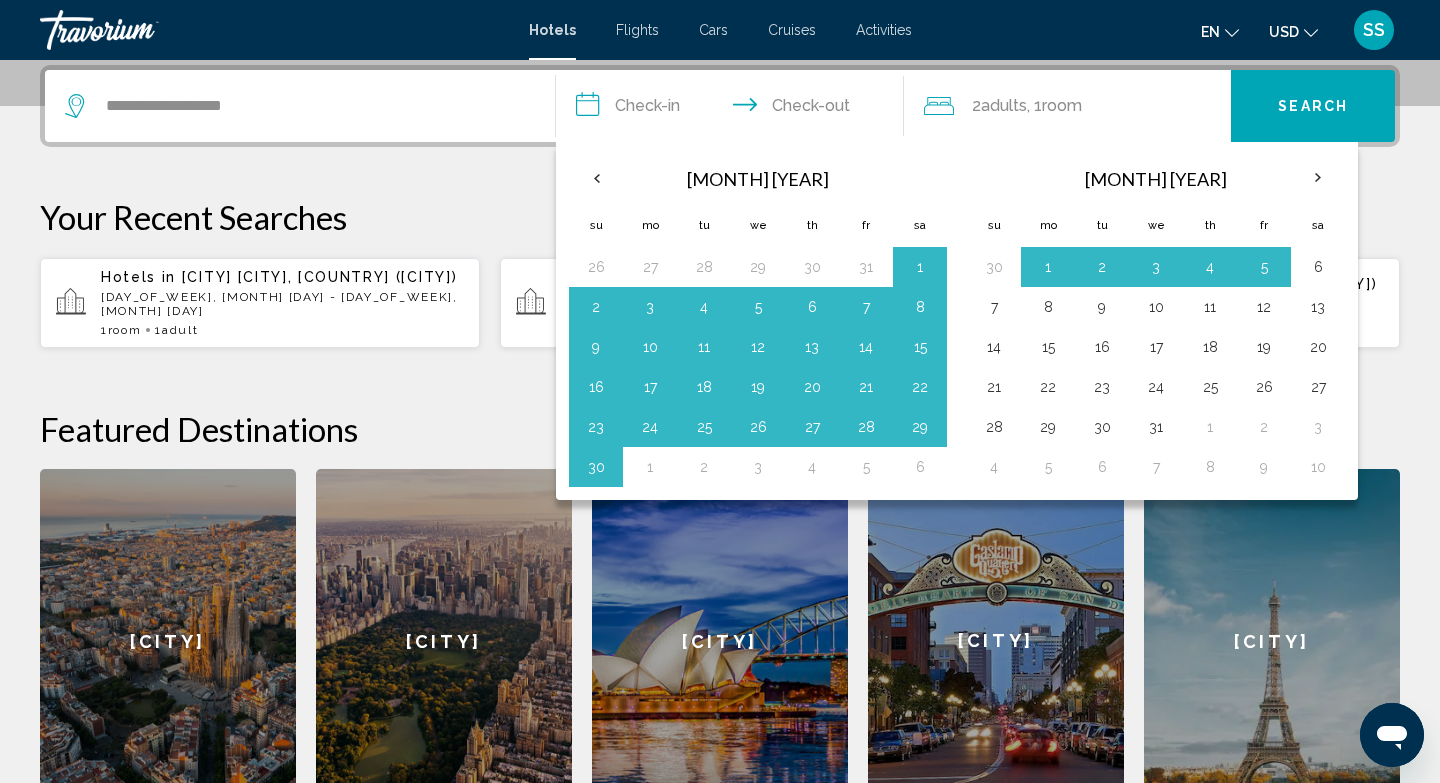click on "[CITY]" at bounding box center [1272, 641] 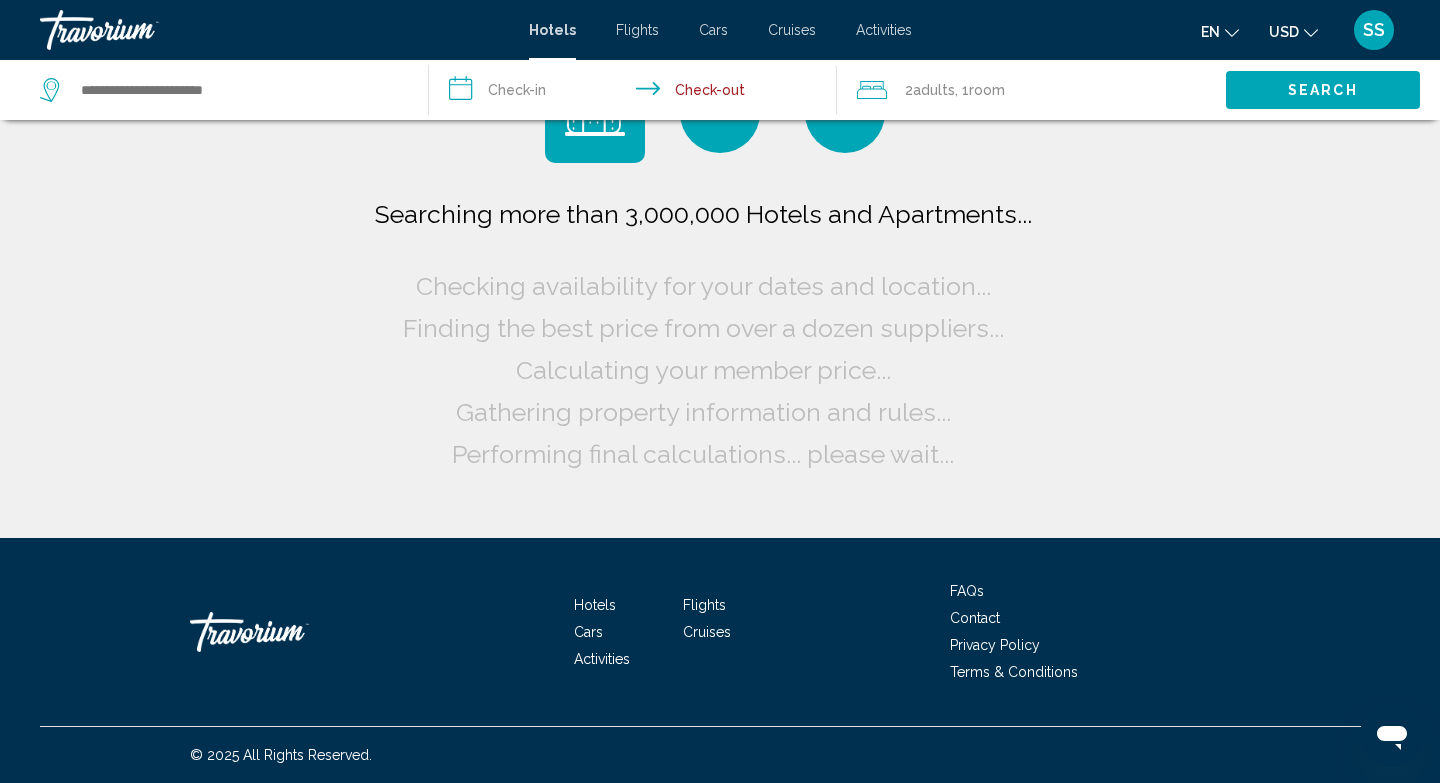 scroll, scrollTop: 0, scrollLeft: 0, axis: both 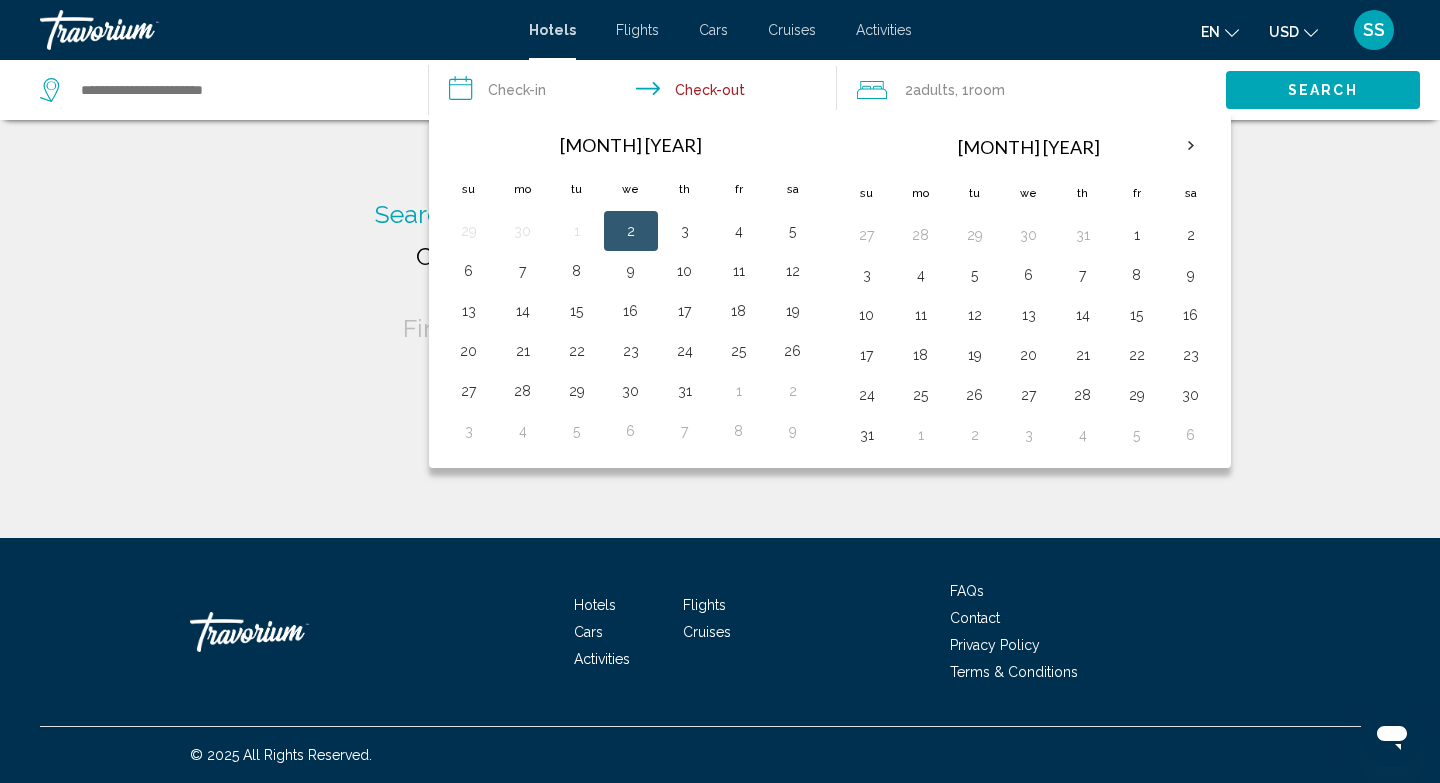 click at bounding box center [793, 145] 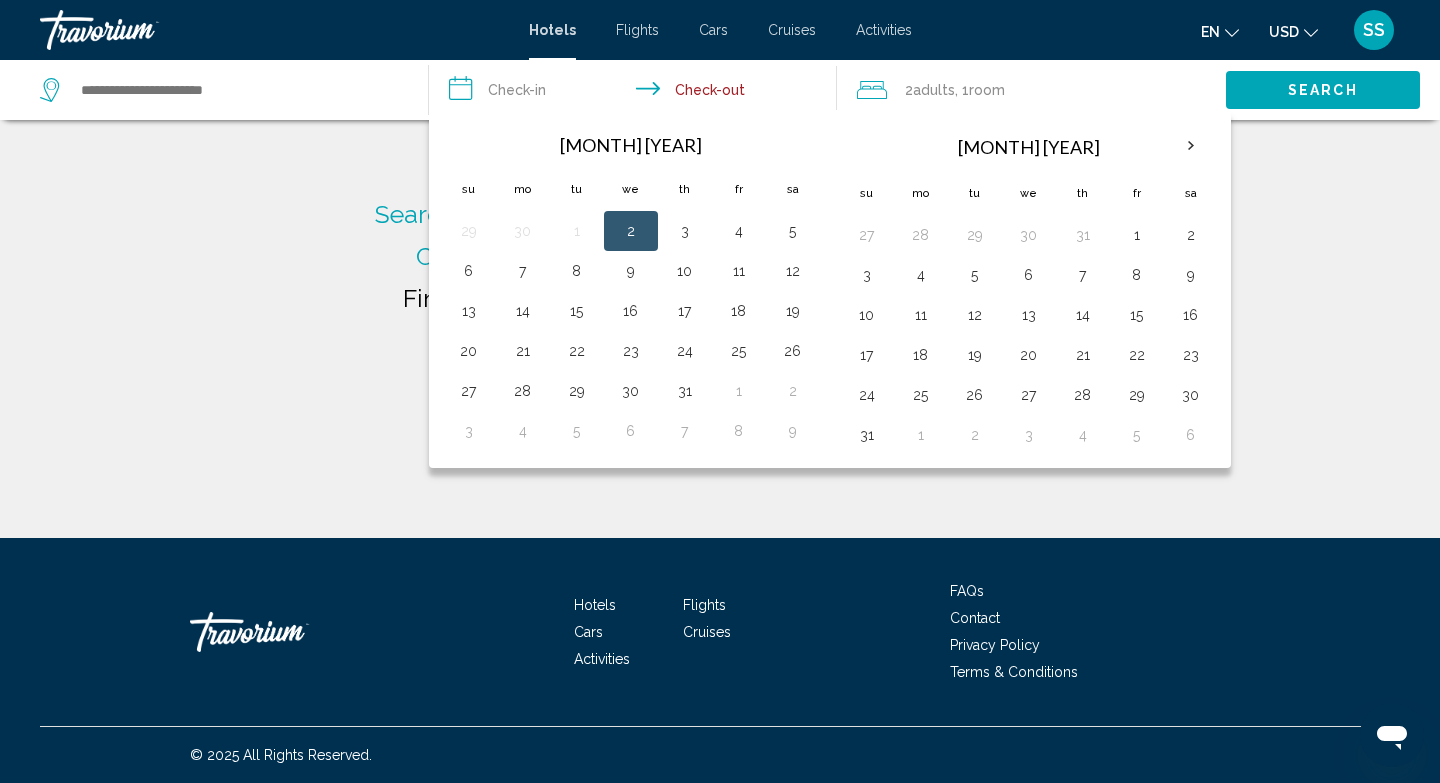 click on "**********" at bounding box center [637, 93] 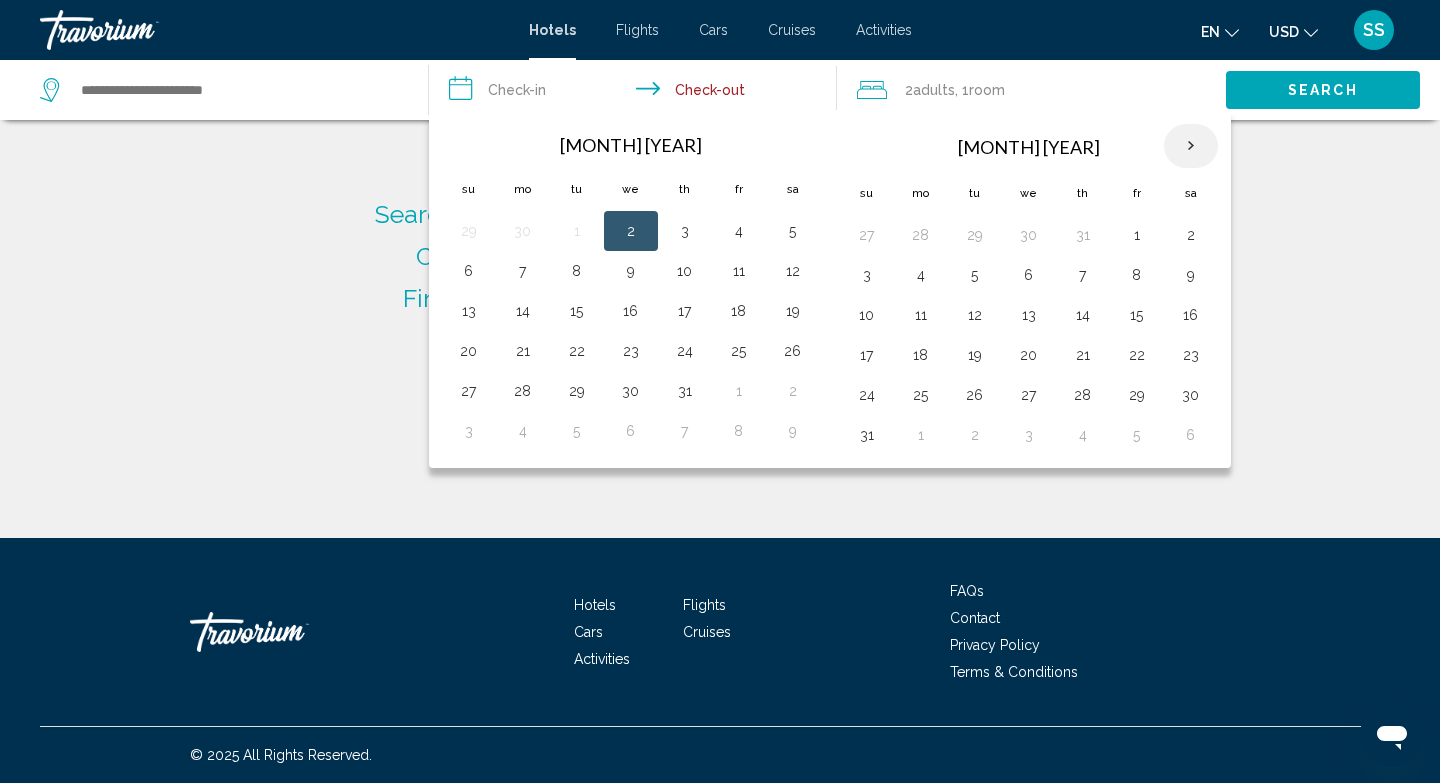click at bounding box center [1191, 146] 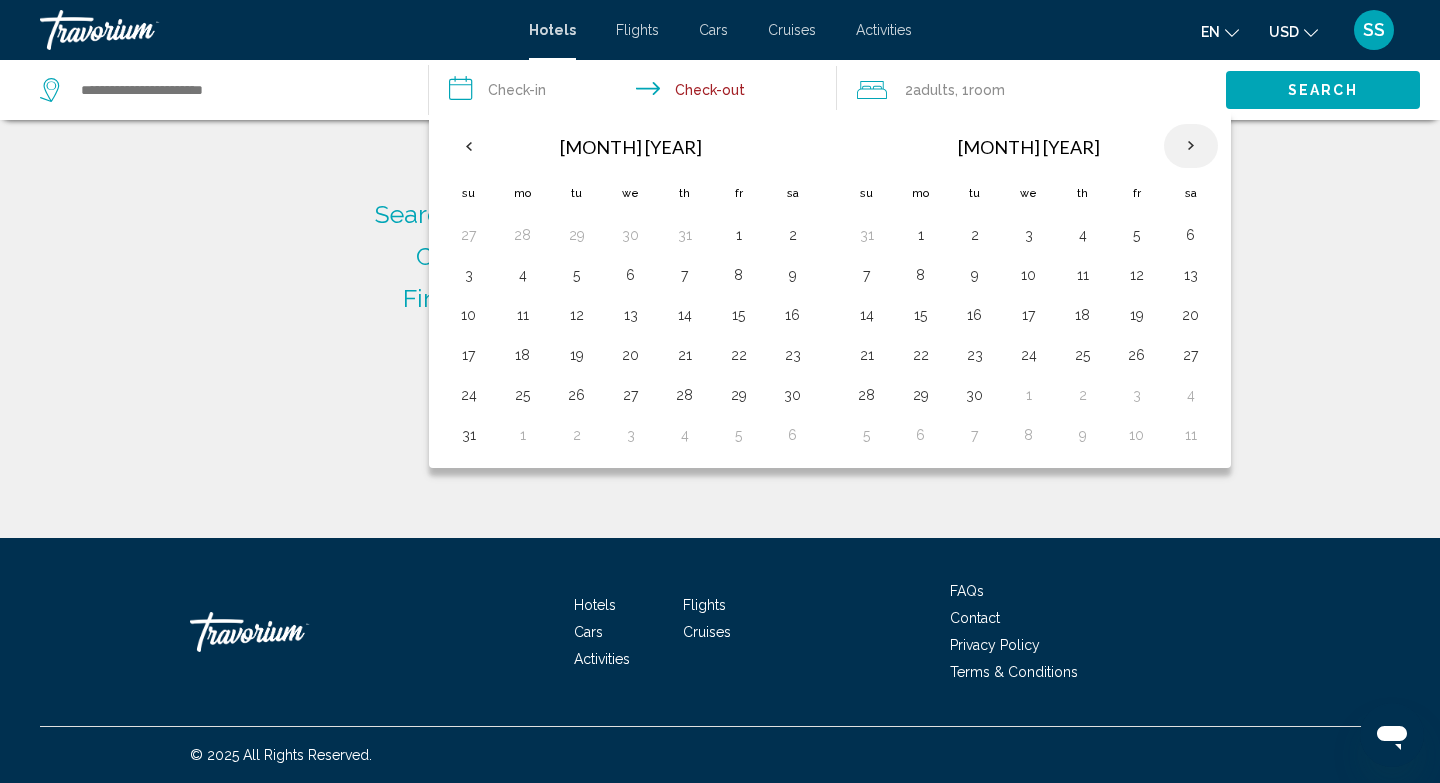 click at bounding box center (1191, 146) 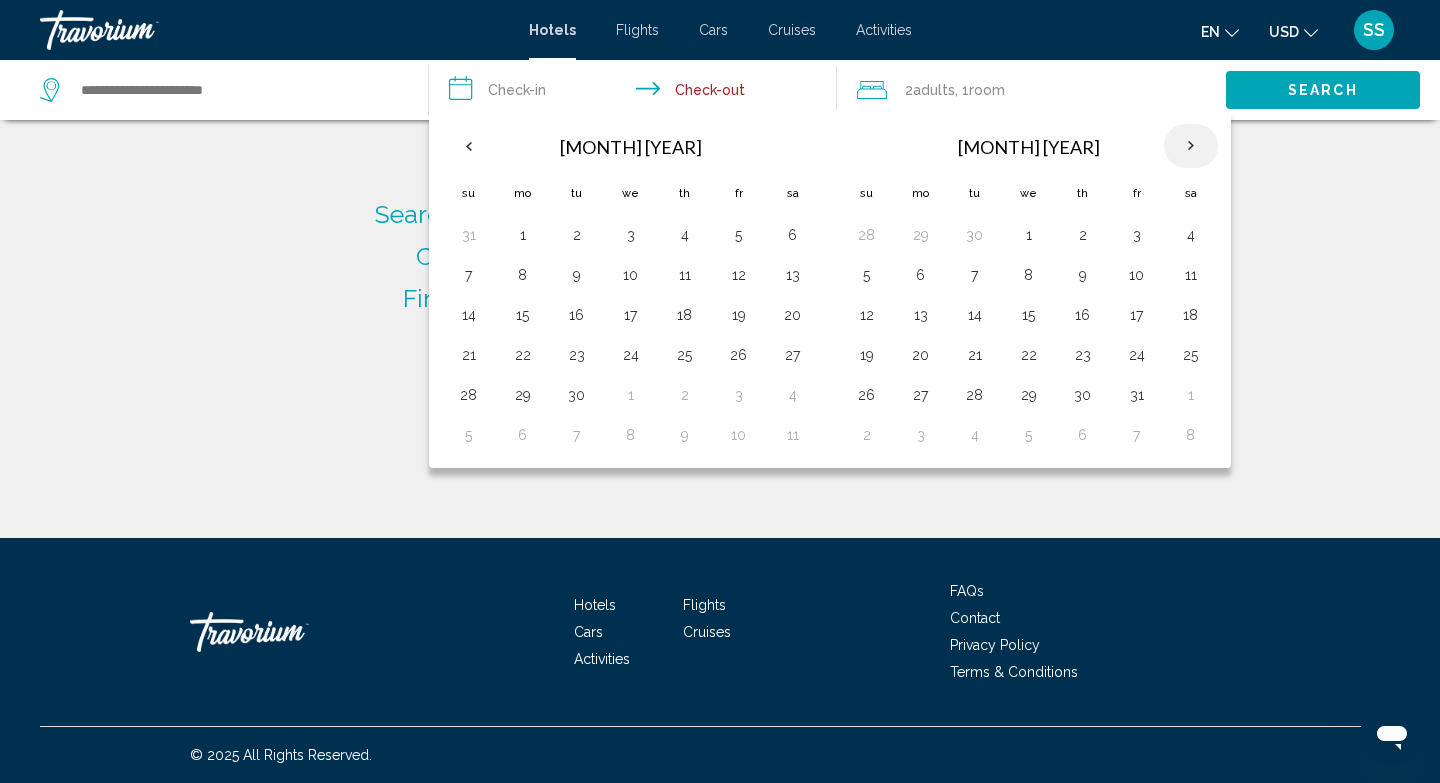 click at bounding box center (1191, 146) 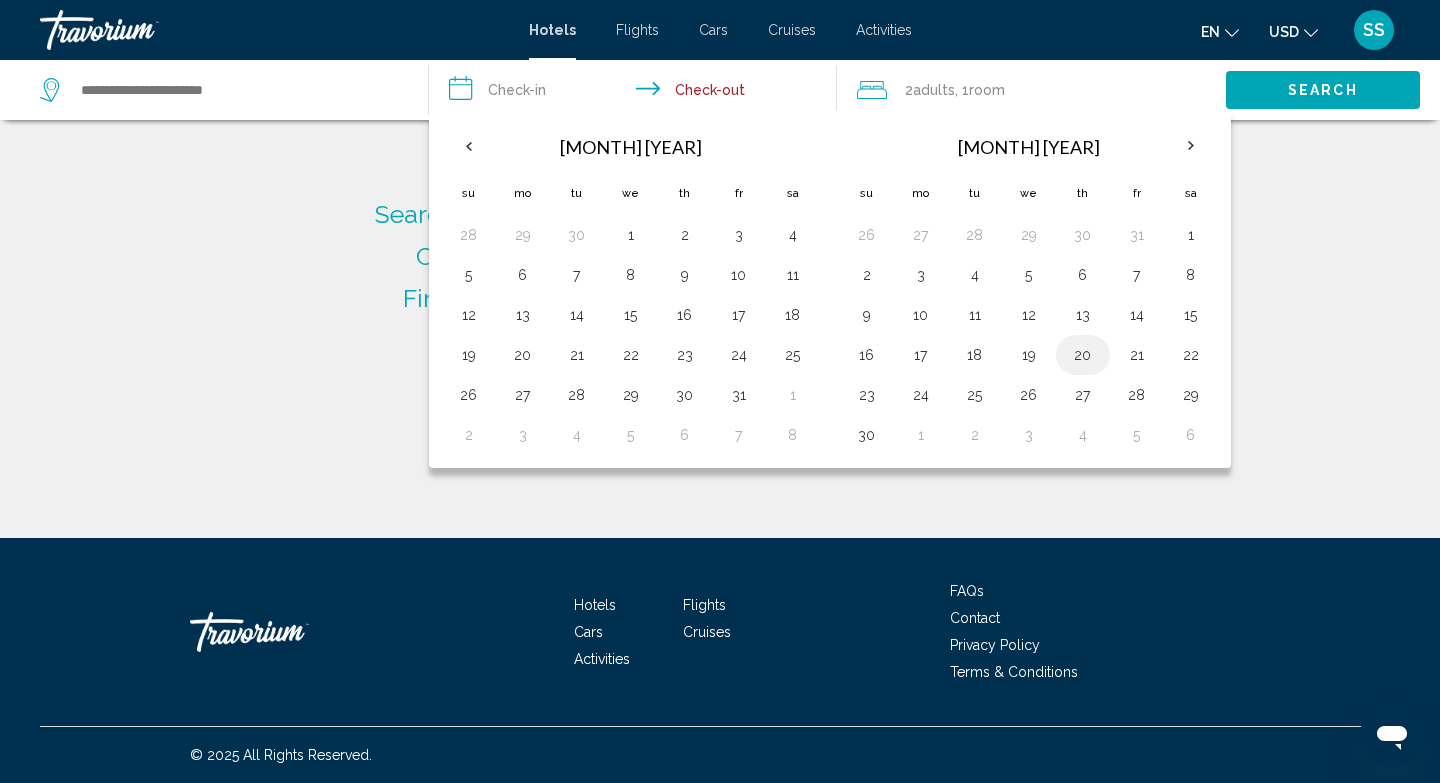 click on "20" at bounding box center [1083, 355] 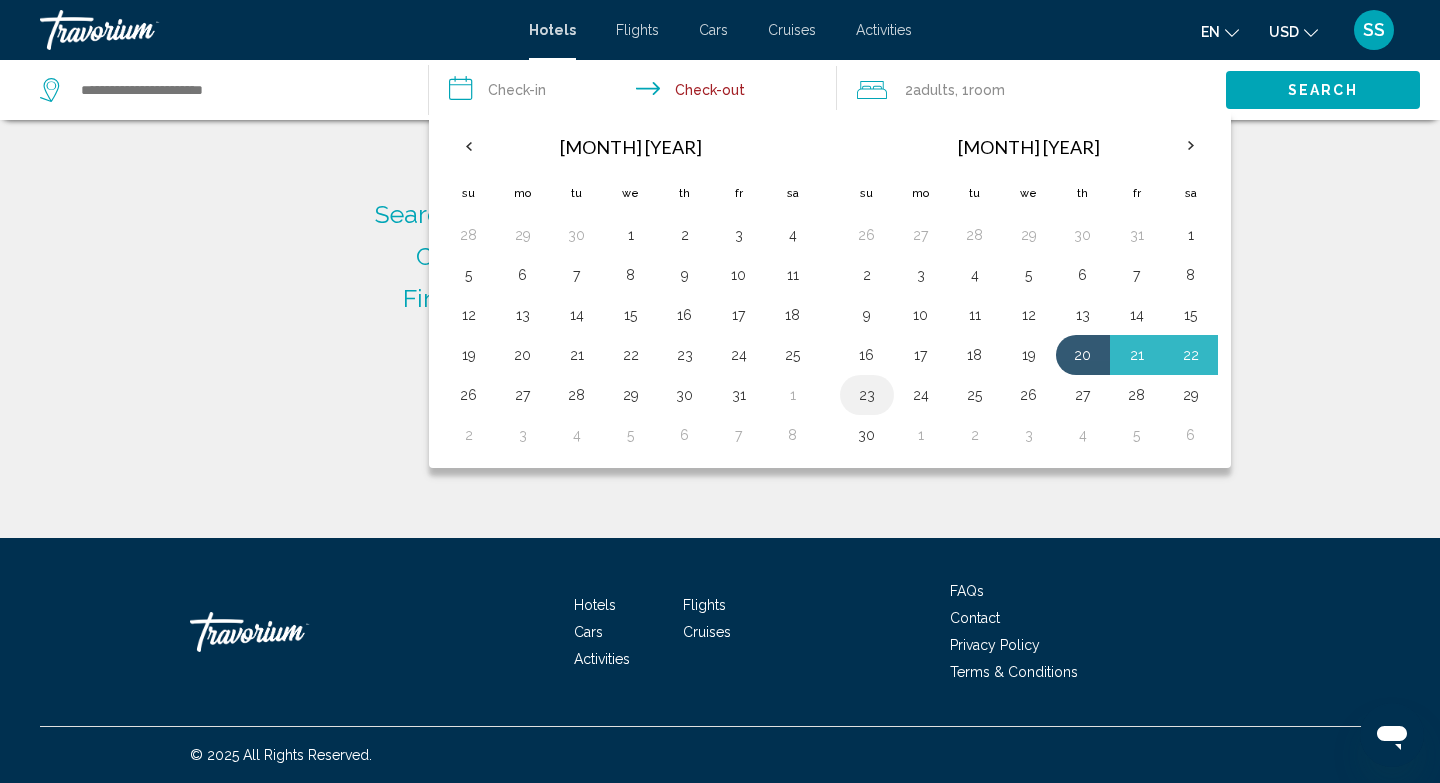 click on "23" at bounding box center (867, 395) 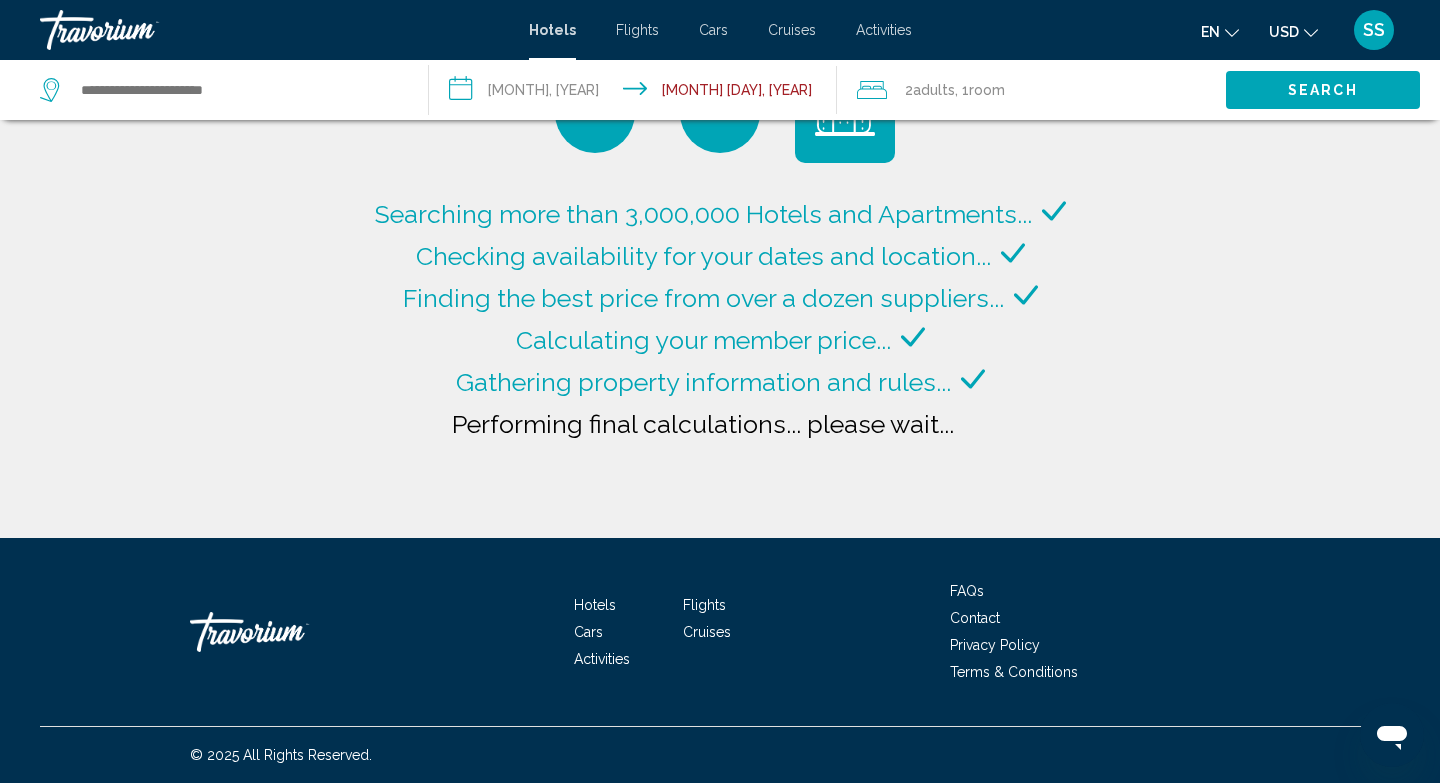 click on "2  Adult Adults , 1  Room rooms" at bounding box center (1041, 90) 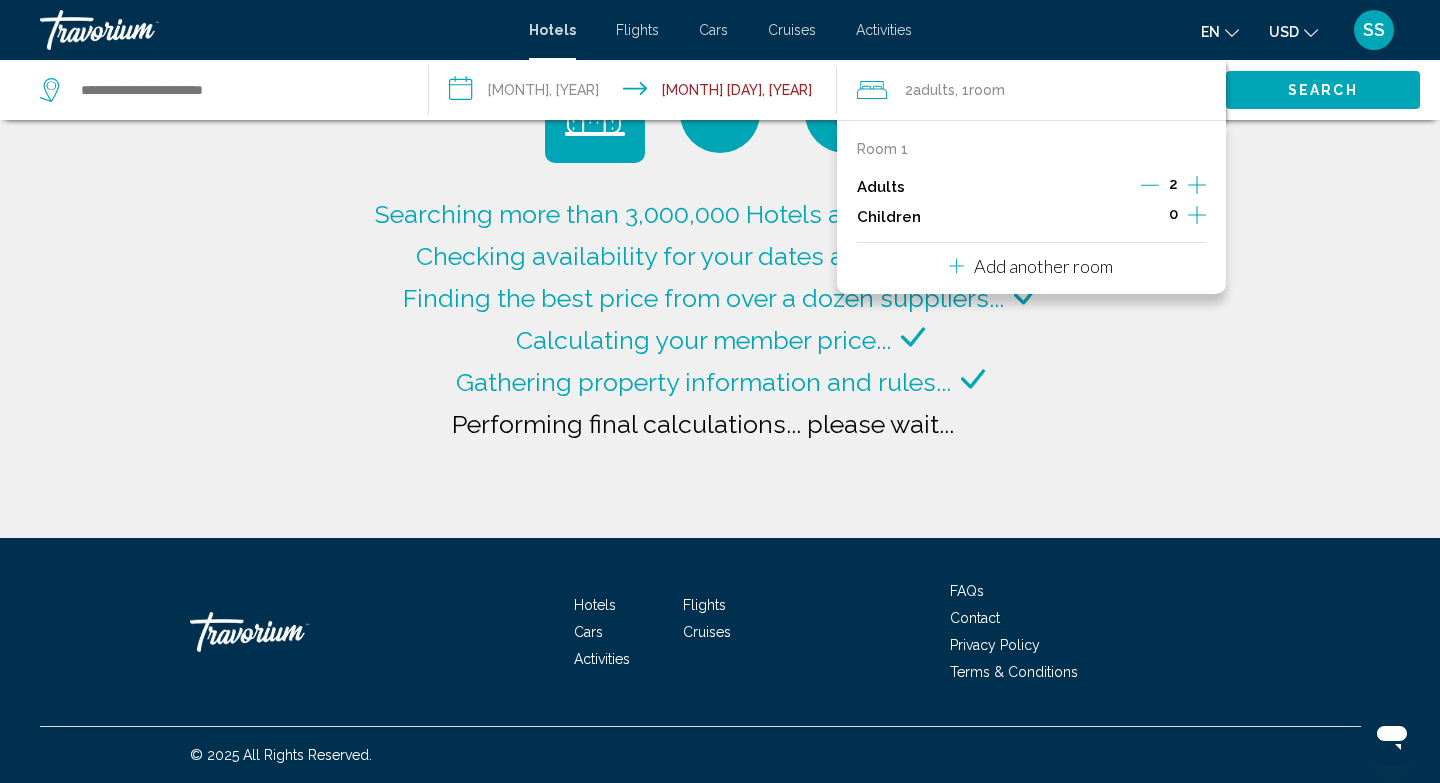 click on "Searching more than 3,000,000 Hotels and Apartments...
Checking availability for your dates and location..." at bounding box center (720, 269) 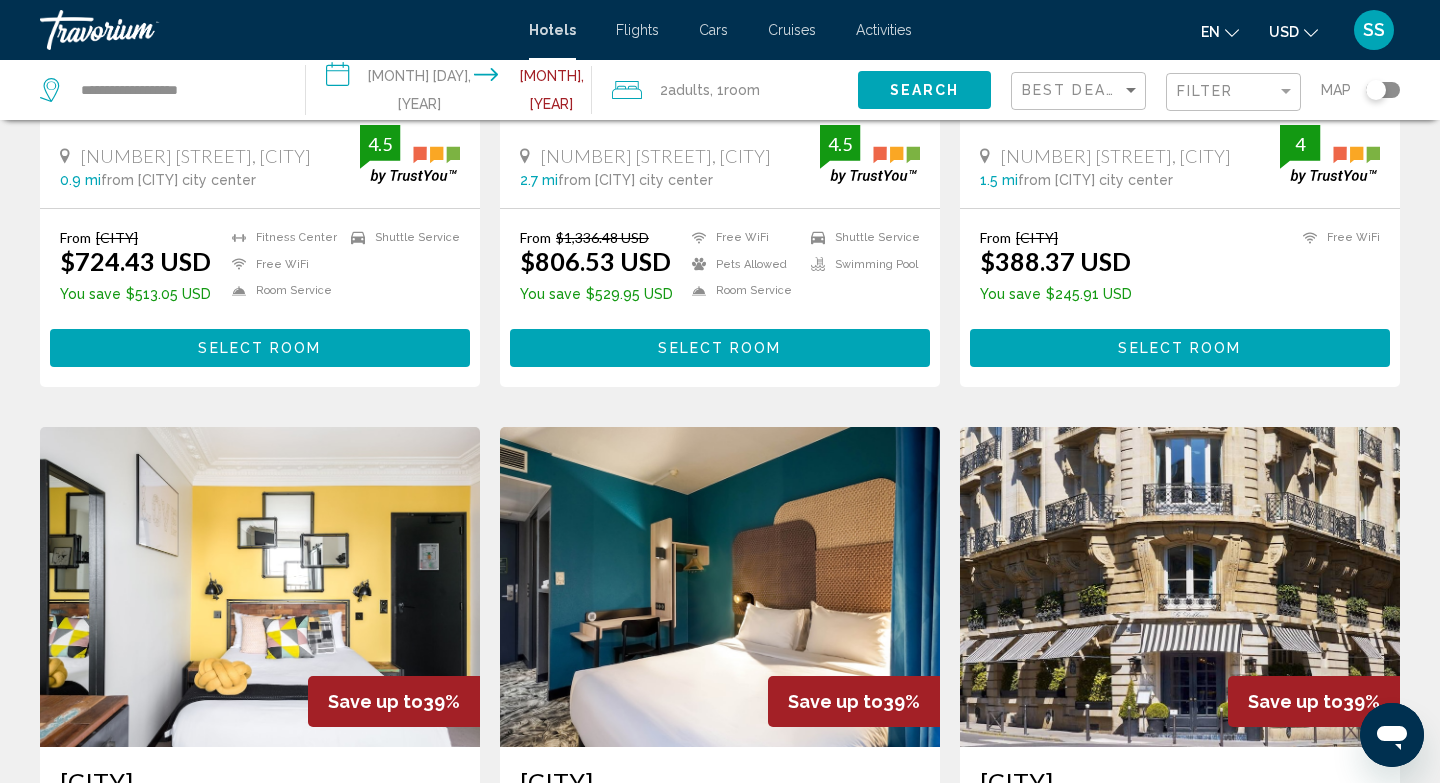 scroll, scrollTop: 1200, scrollLeft: 0, axis: vertical 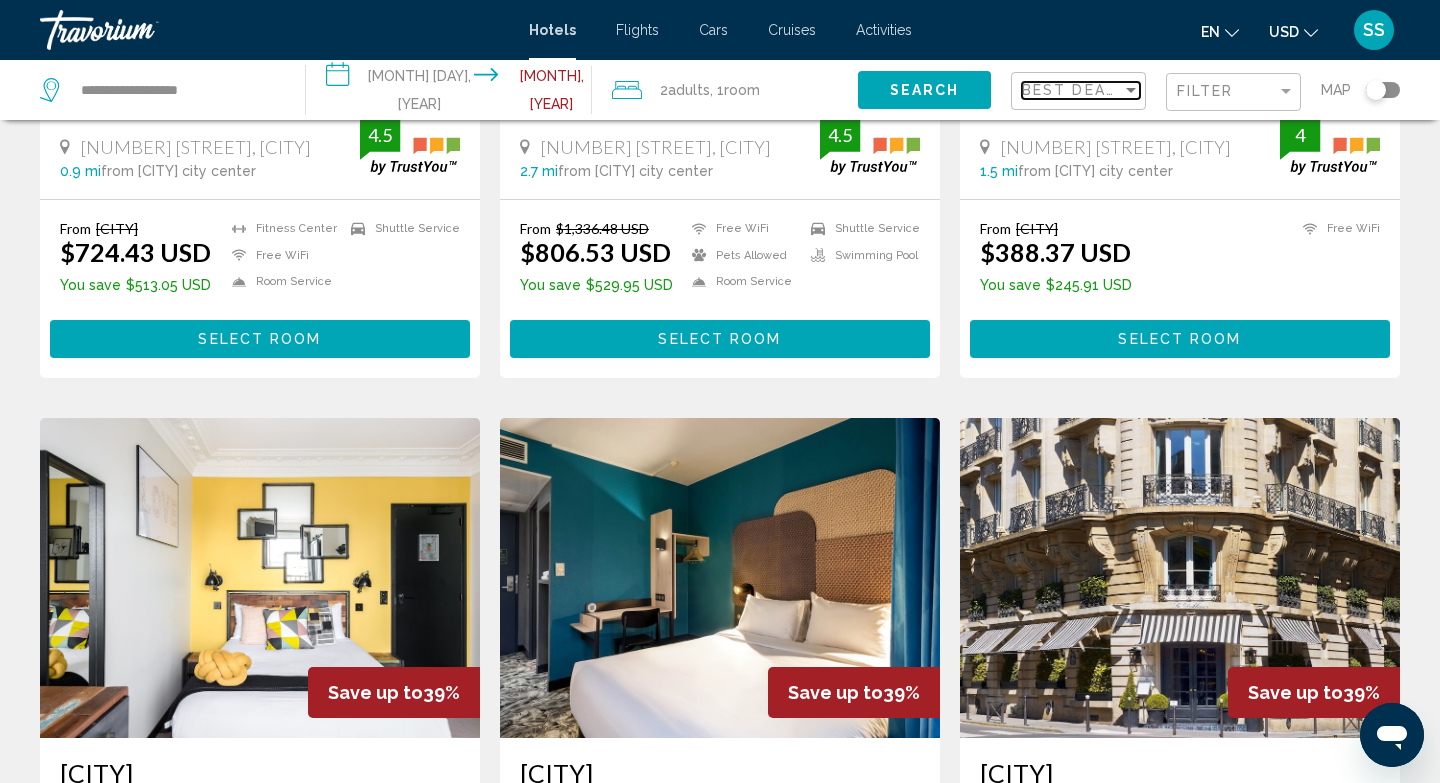 click on "Best Deals" at bounding box center [1074, 90] 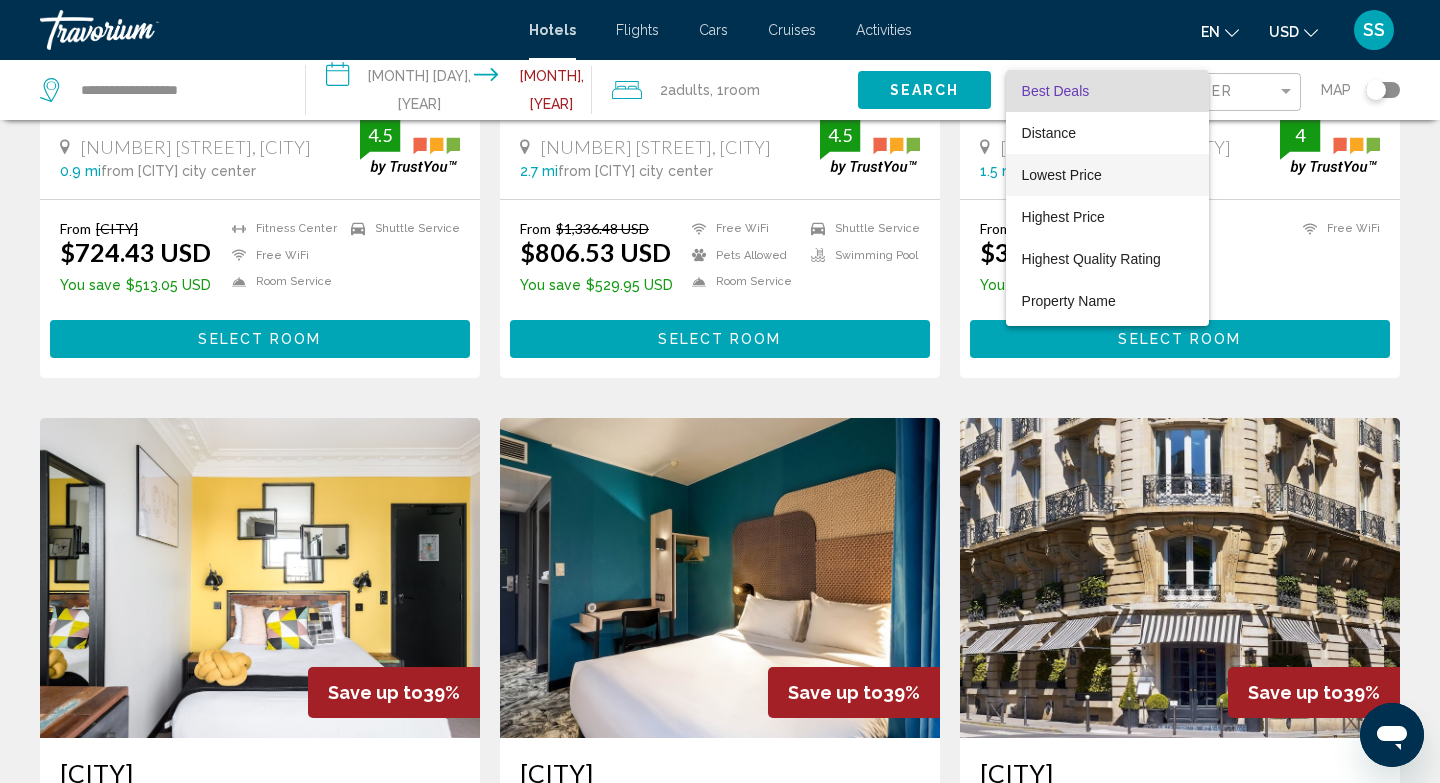 click on "Lowest Price" at bounding box center (1107, 175) 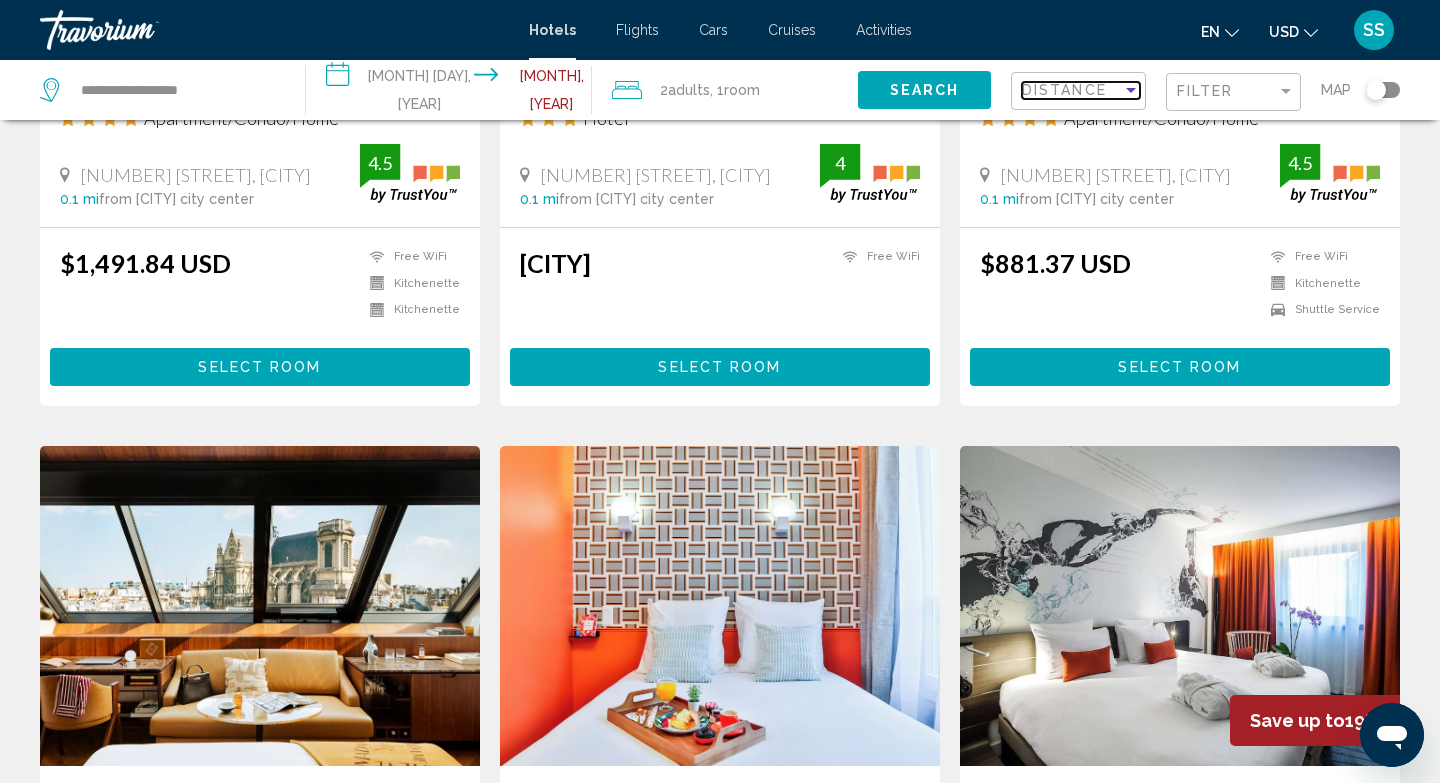 click on "Distance" at bounding box center [1064, 90] 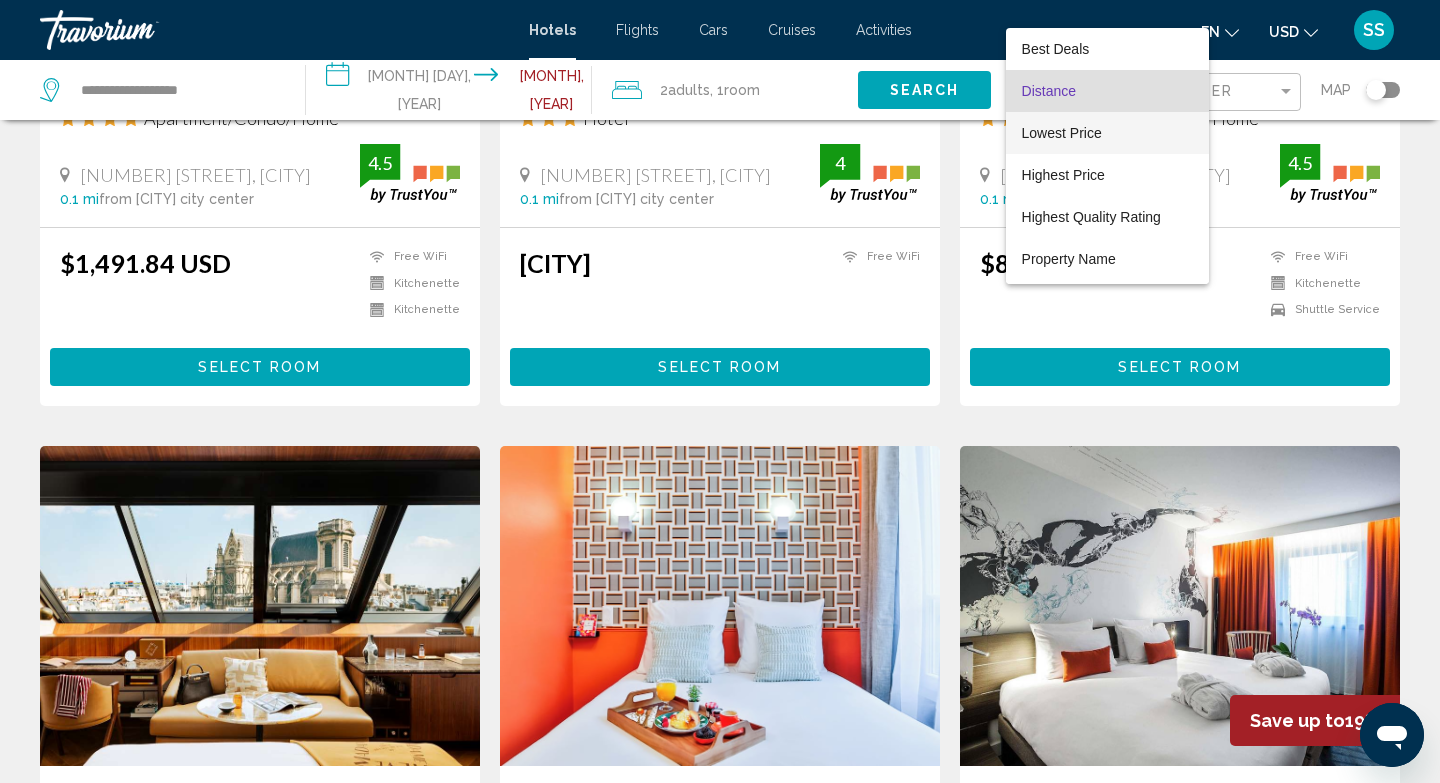 click on "Lowest Price" at bounding box center (1062, 133) 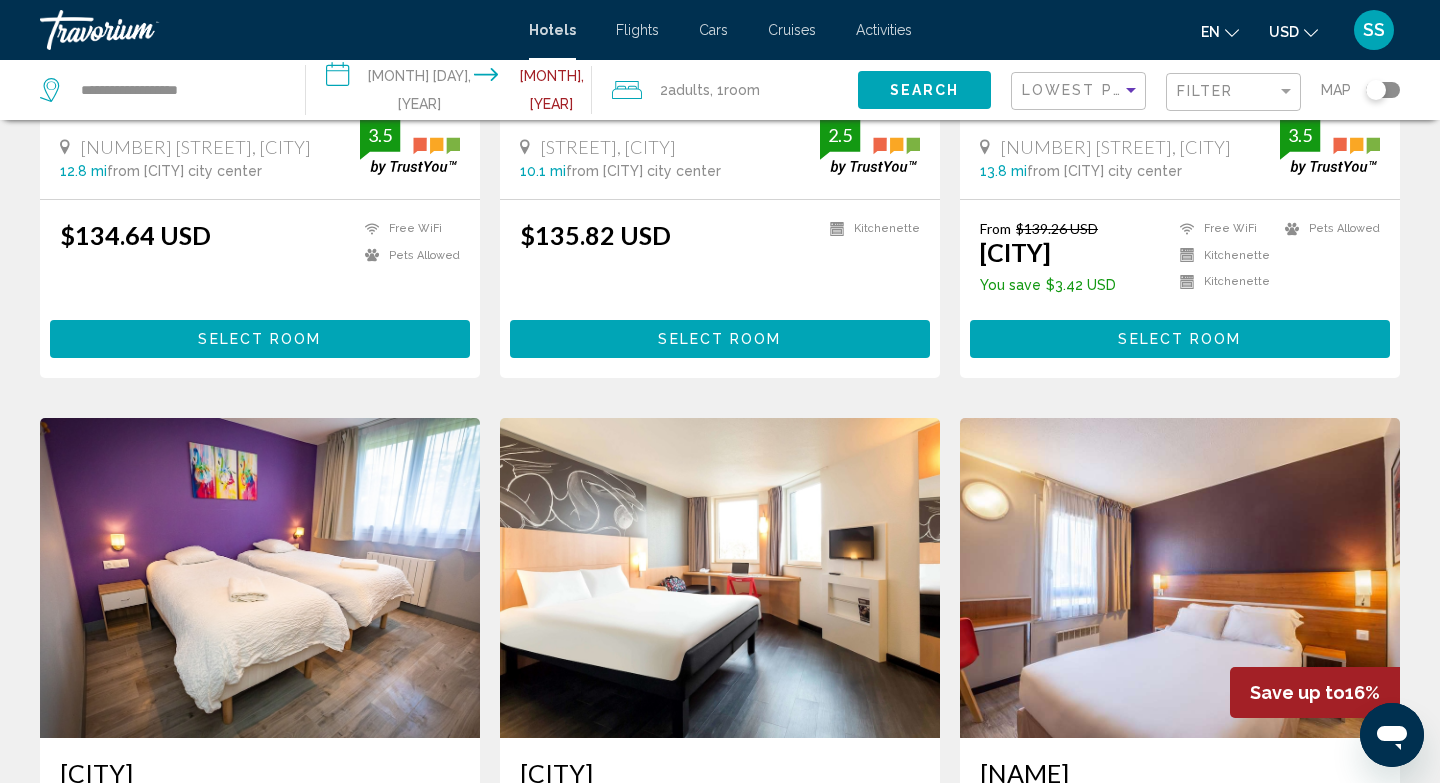 click on "Hotel Search Results  -   2004  places to spend your time  [NAME]
Hotel
[NUMBER] [STREET], [CITY] [DISTANCE]  from [CITY] city center from hotel [RATING] $[PRICE] [CURRENCY]
Breakfast
Free WiFi
Pets Allowed  [RATING] Select Room  [NAME]
Hotel
[NUMBER] [STREET], [CITY] [DISTANCE]  from [CITY] city center from hotel [RATING] $[PRICE] [CURRENCY]
Breakfast
Free WiFi
Pets Allowed
Shuttle Service  [RATING] Select Room  [NAME]
4" at bounding box center (720, 412) 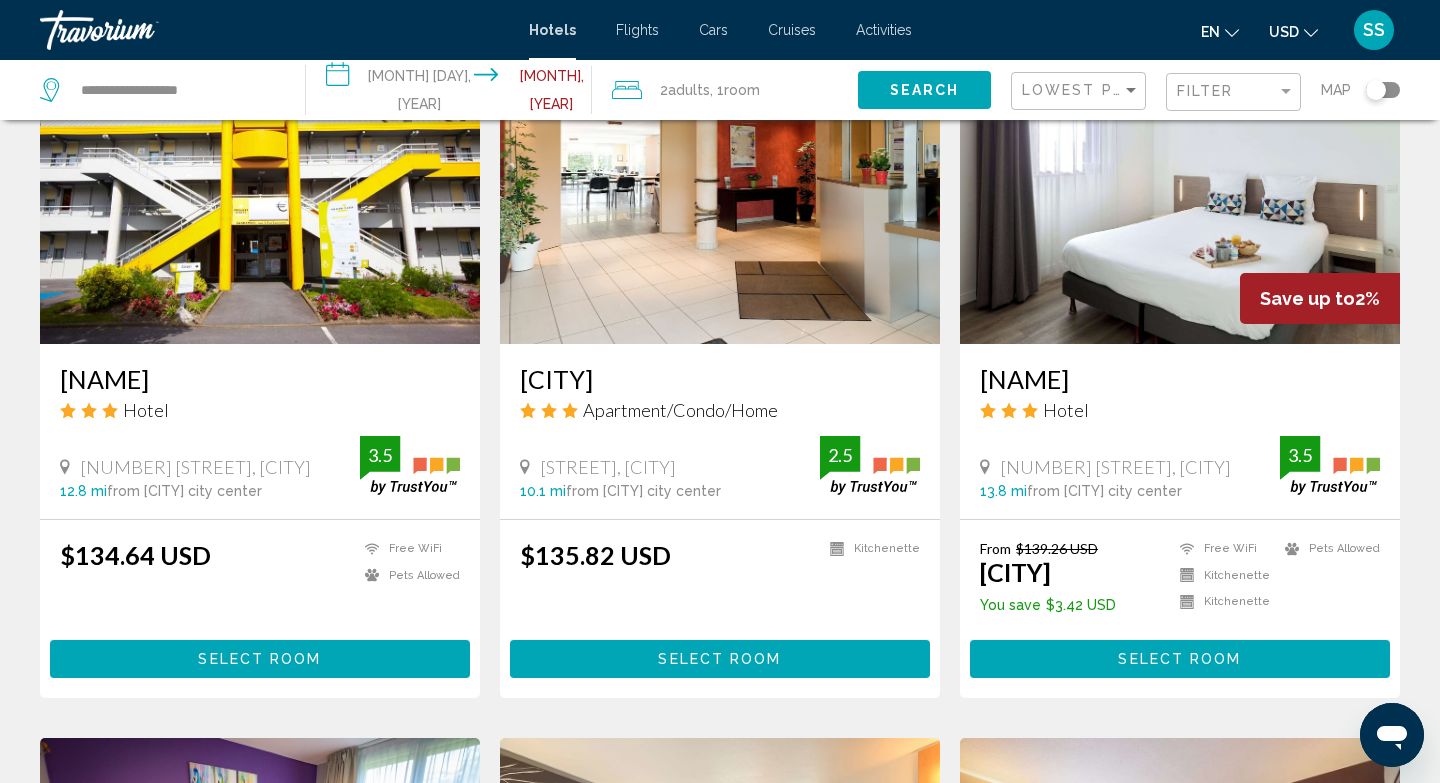 scroll, scrollTop: 847, scrollLeft: 0, axis: vertical 